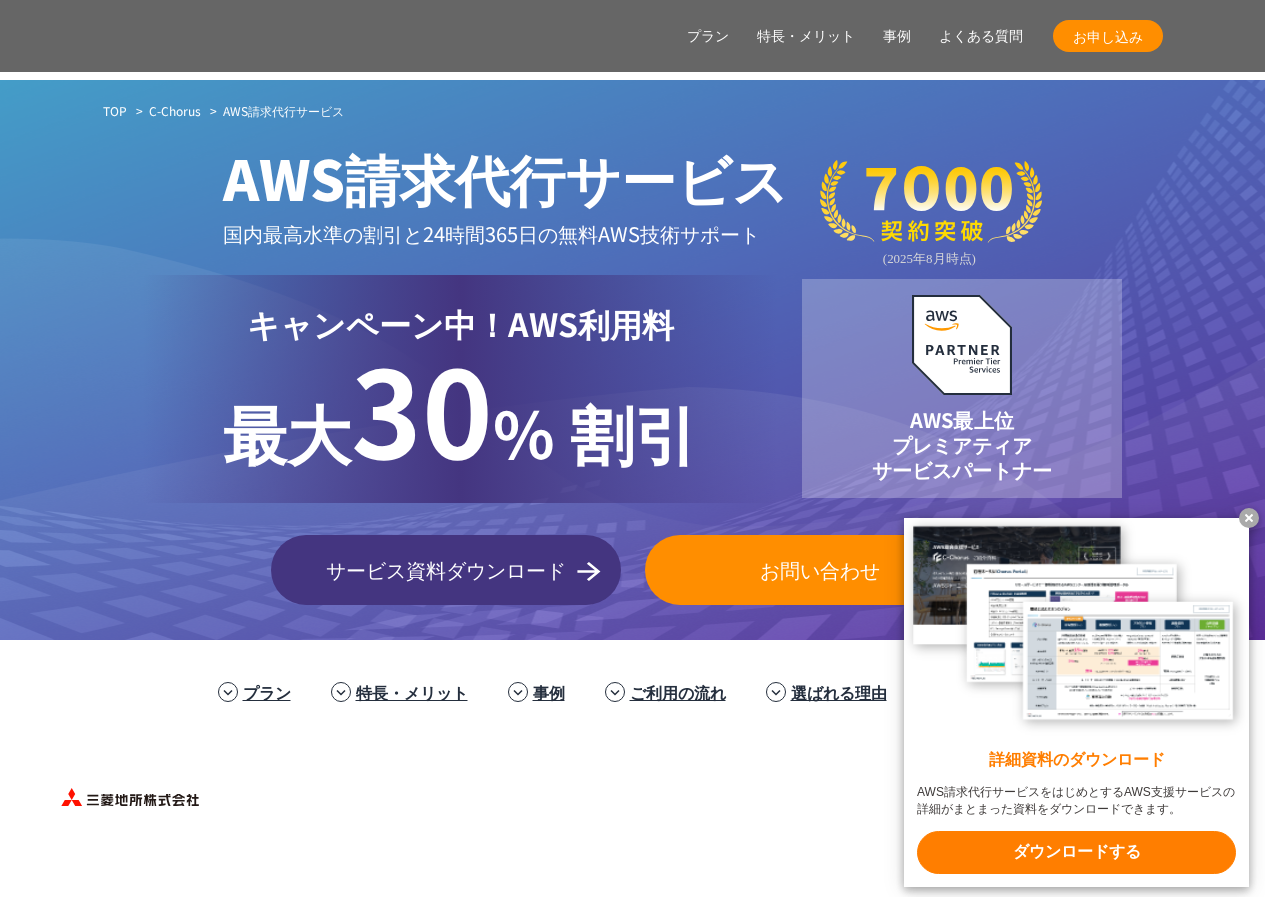 scroll, scrollTop: 2100, scrollLeft: 0, axis: vertical 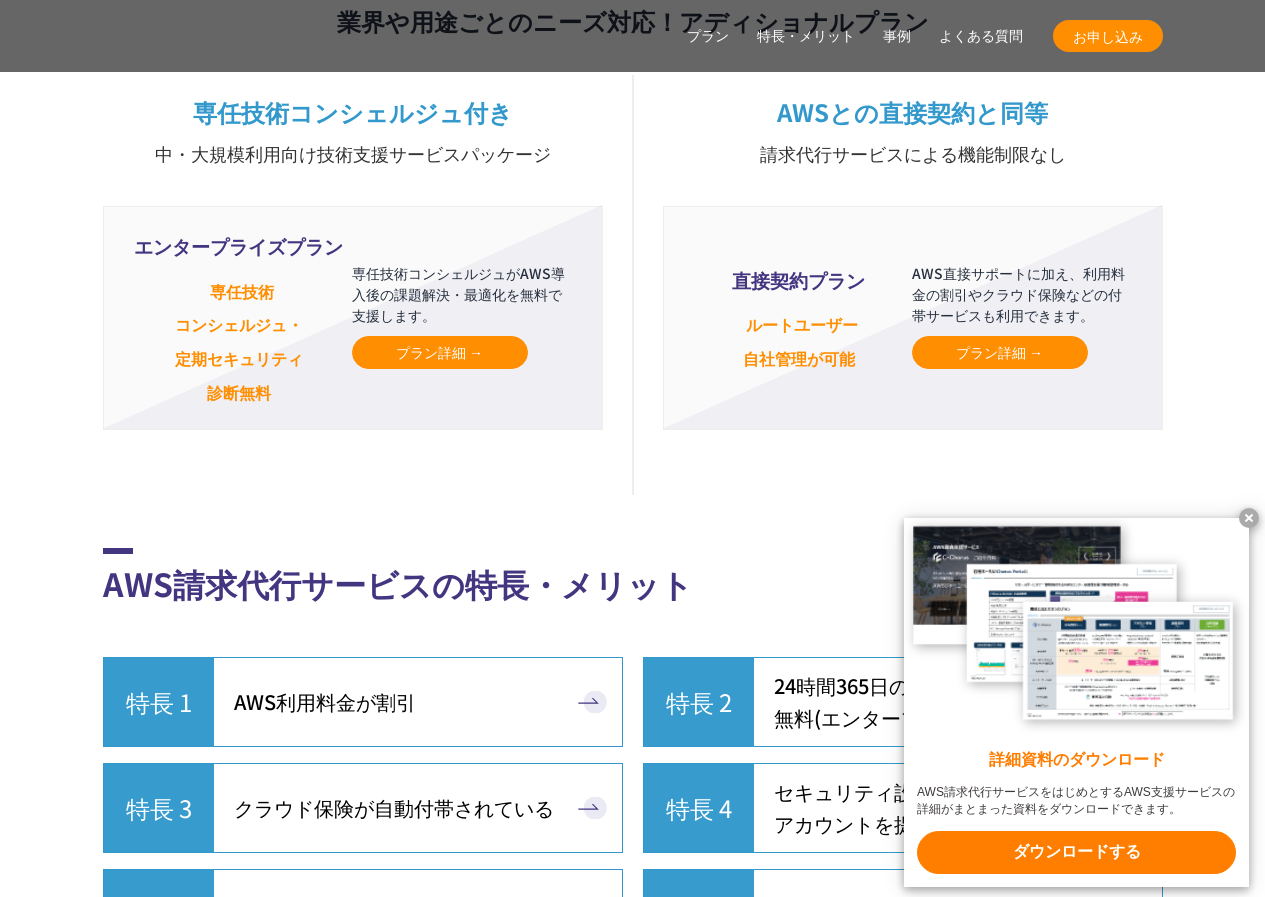 click on "プラン詳細 →" at bounding box center (440, 352) 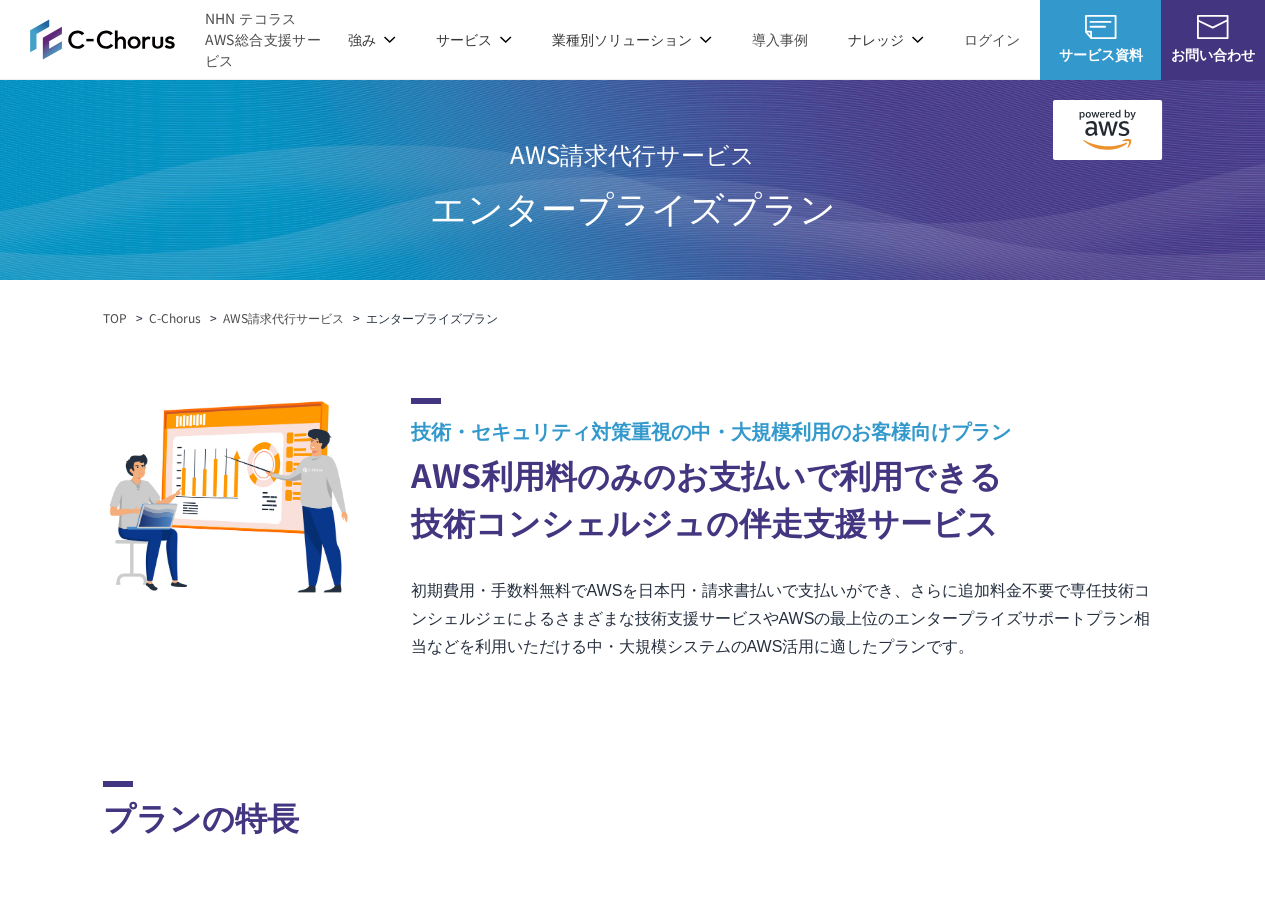scroll, scrollTop: 0, scrollLeft: 0, axis: both 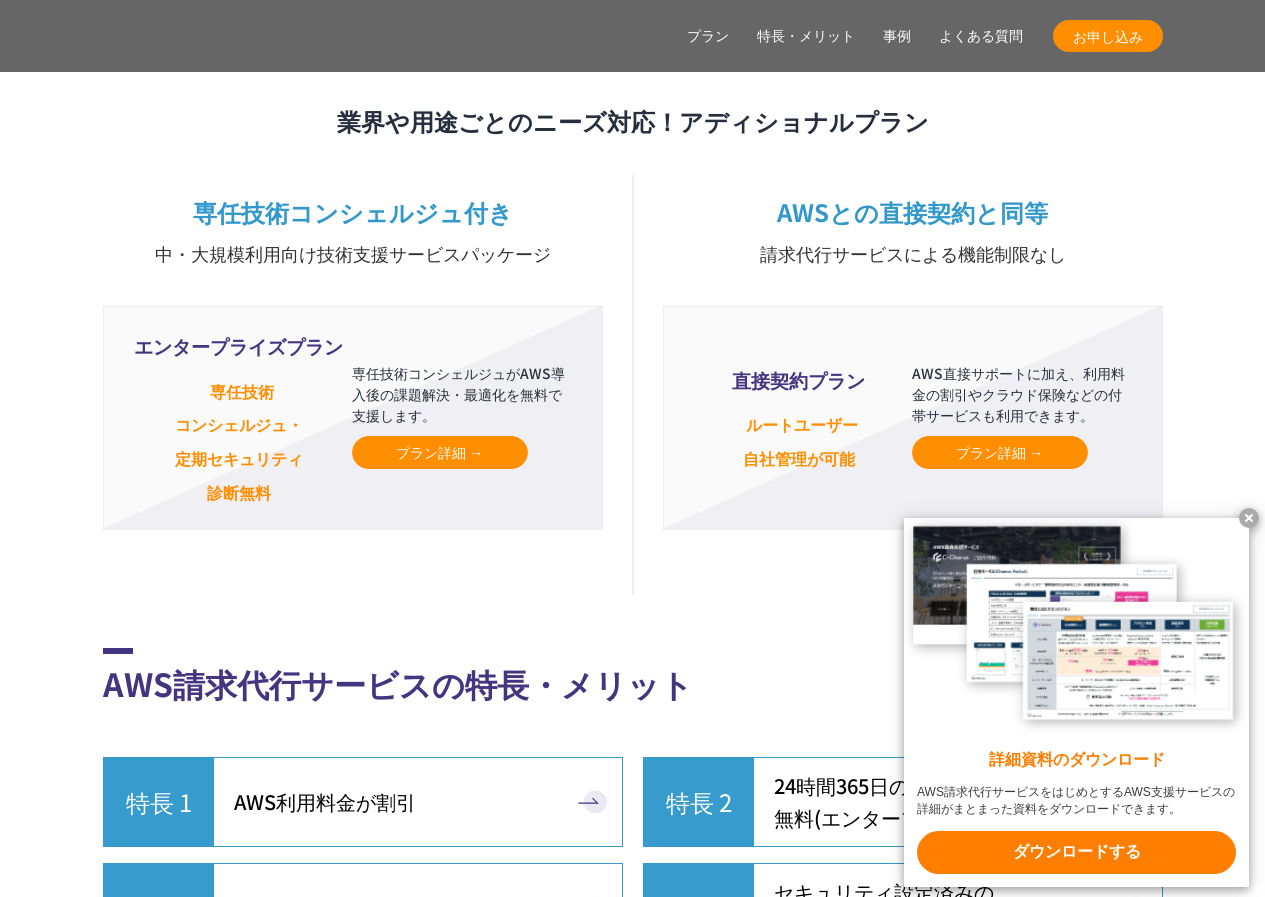 click on "プラン詳細 →" at bounding box center [1000, 452] 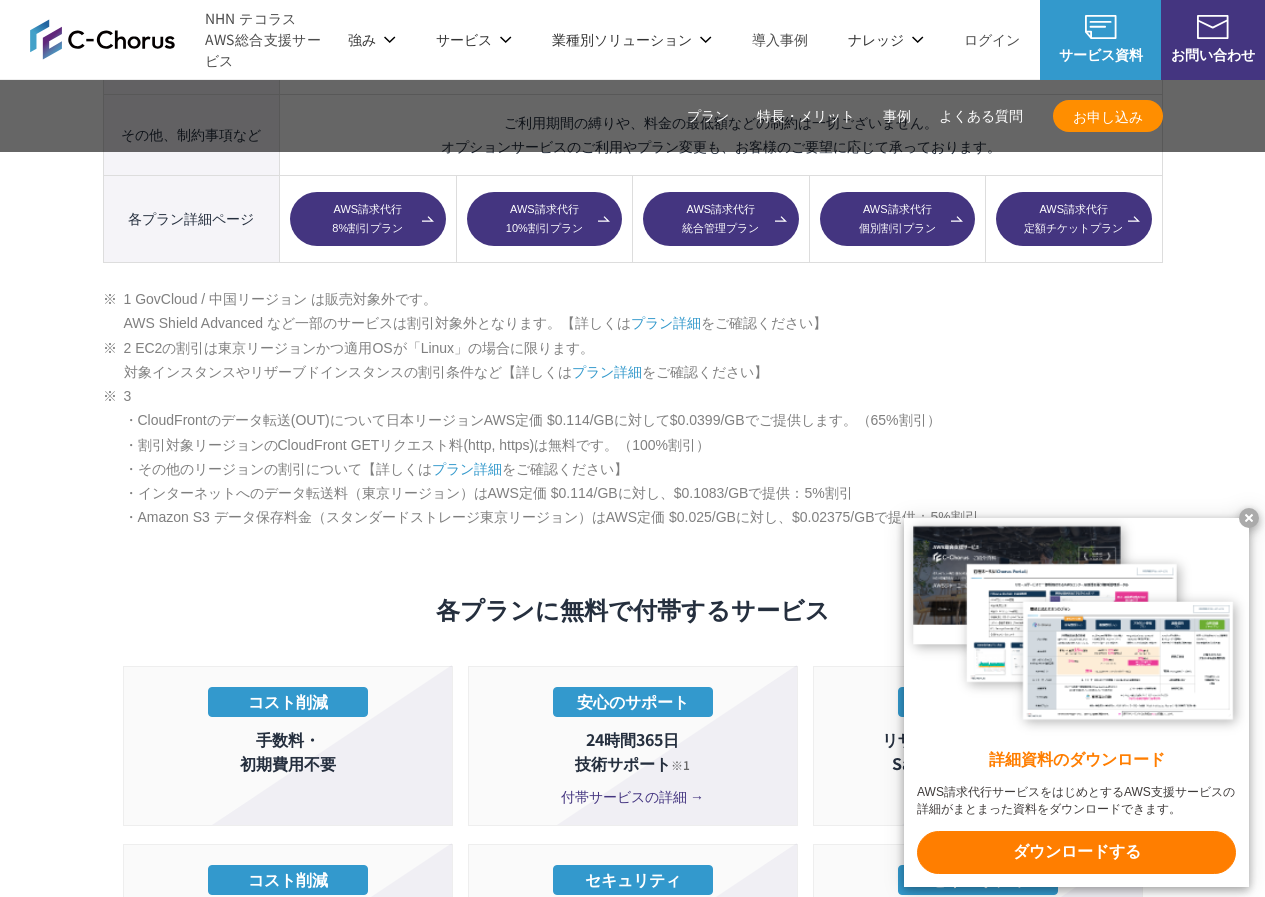 scroll, scrollTop: 0, scrollLeft: 0, axis: both 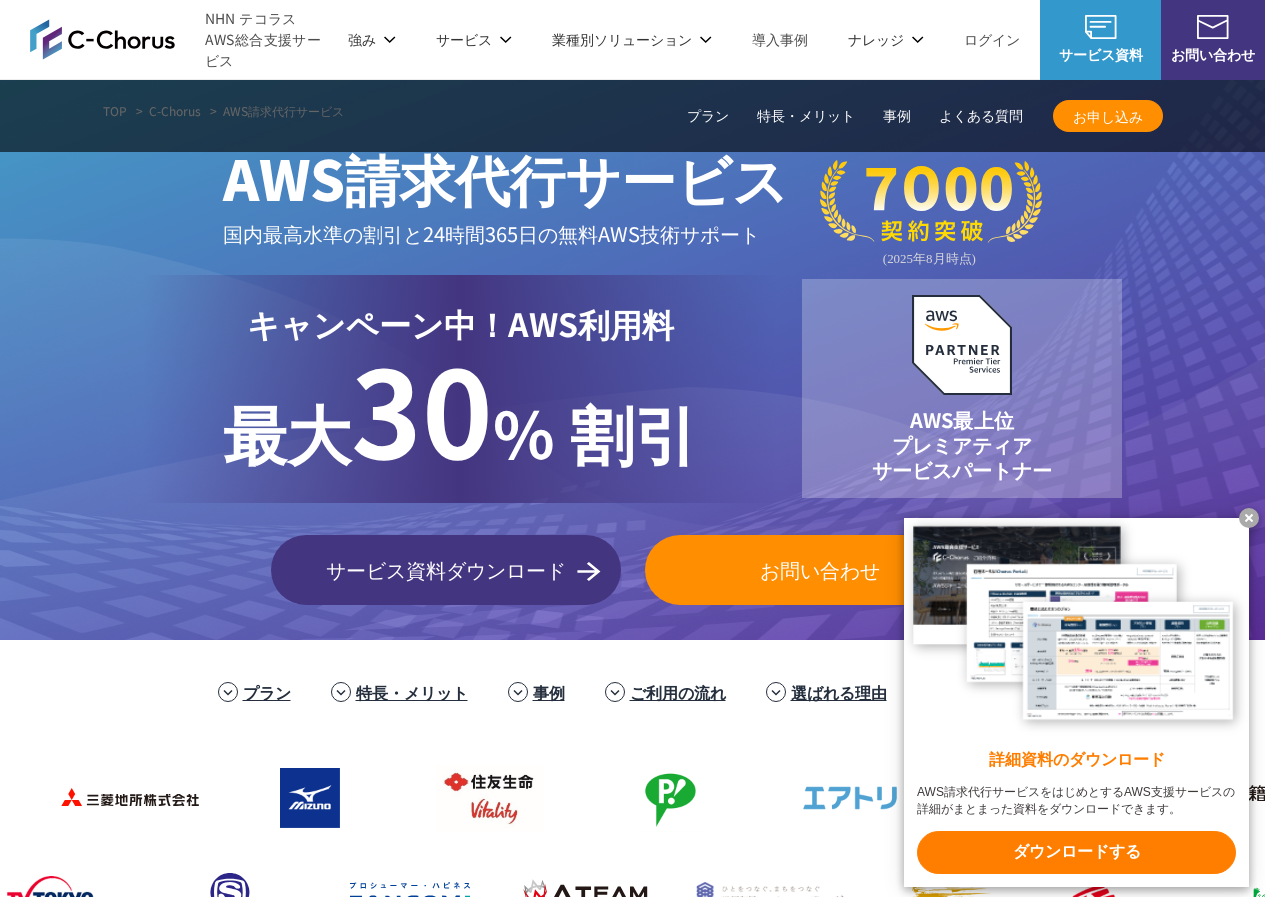 drag, startPoint x: 613, startPoint y: 557, endPoint x: 391, endPoint y: -80, distance: 674.5762 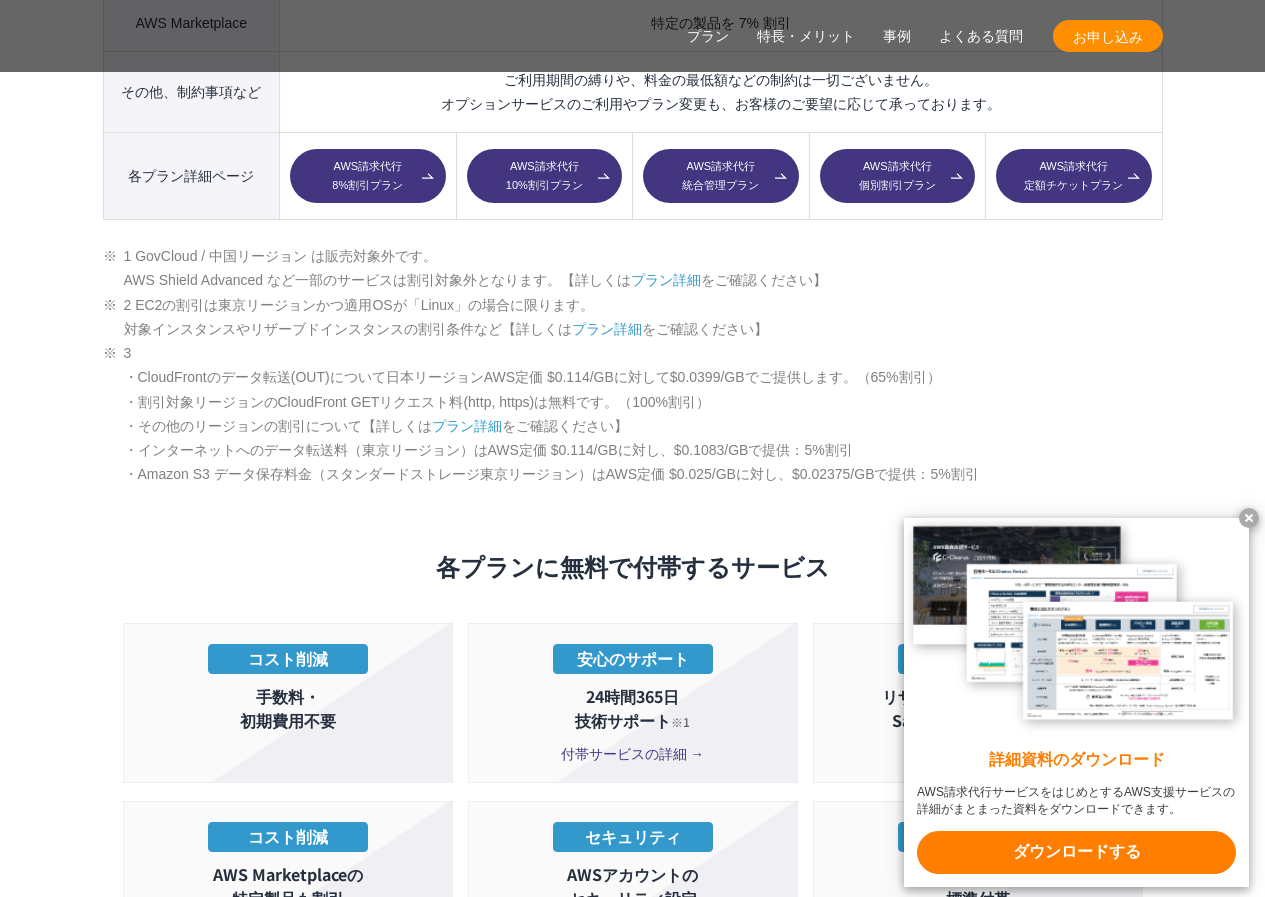 scroll, scrollTop: 3300, scrollLeft: 0, axis: vertical 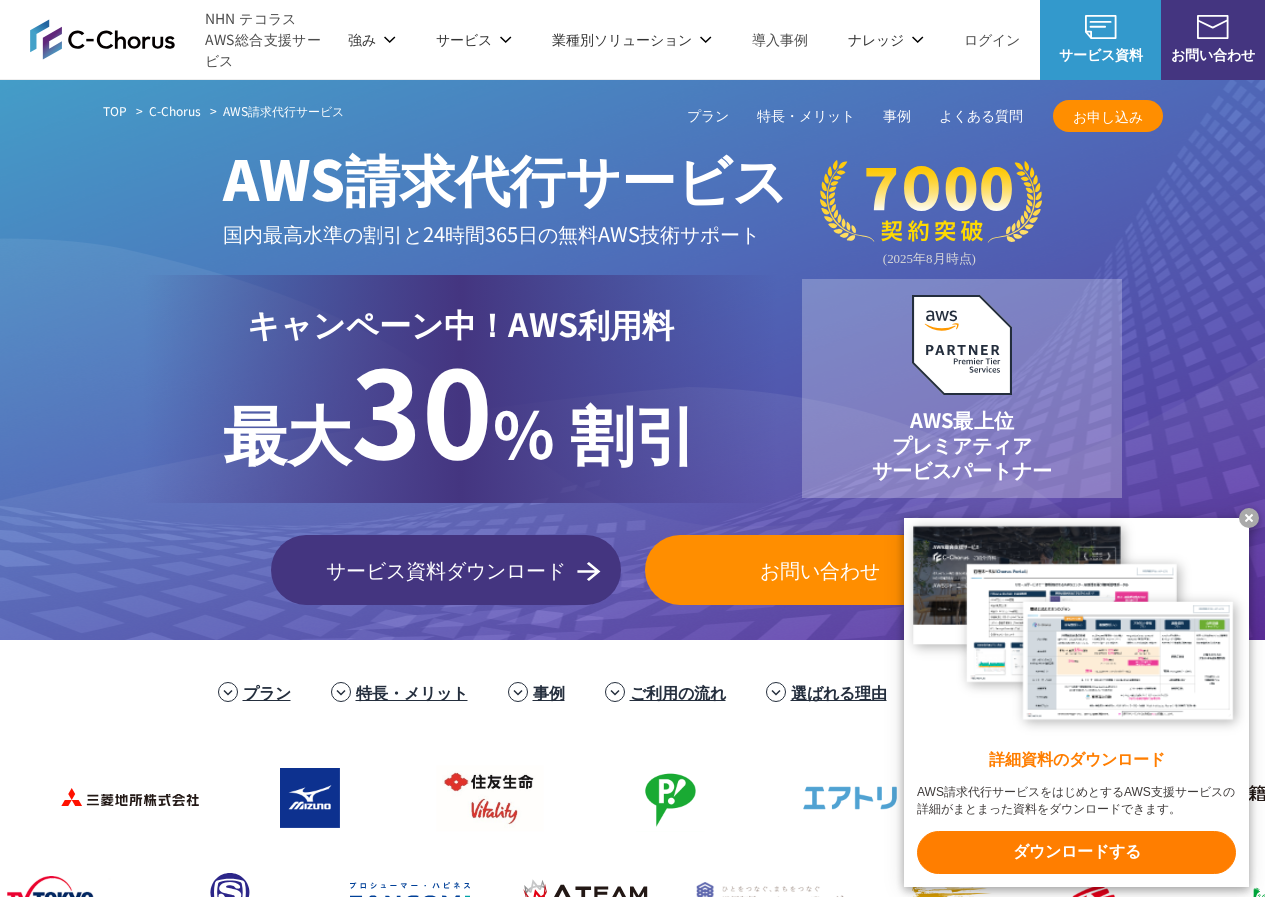 drag, startPoint x: 649, startPoint y: 334, endPoint x: 496, endPoint y: -12, distance: 378.31863 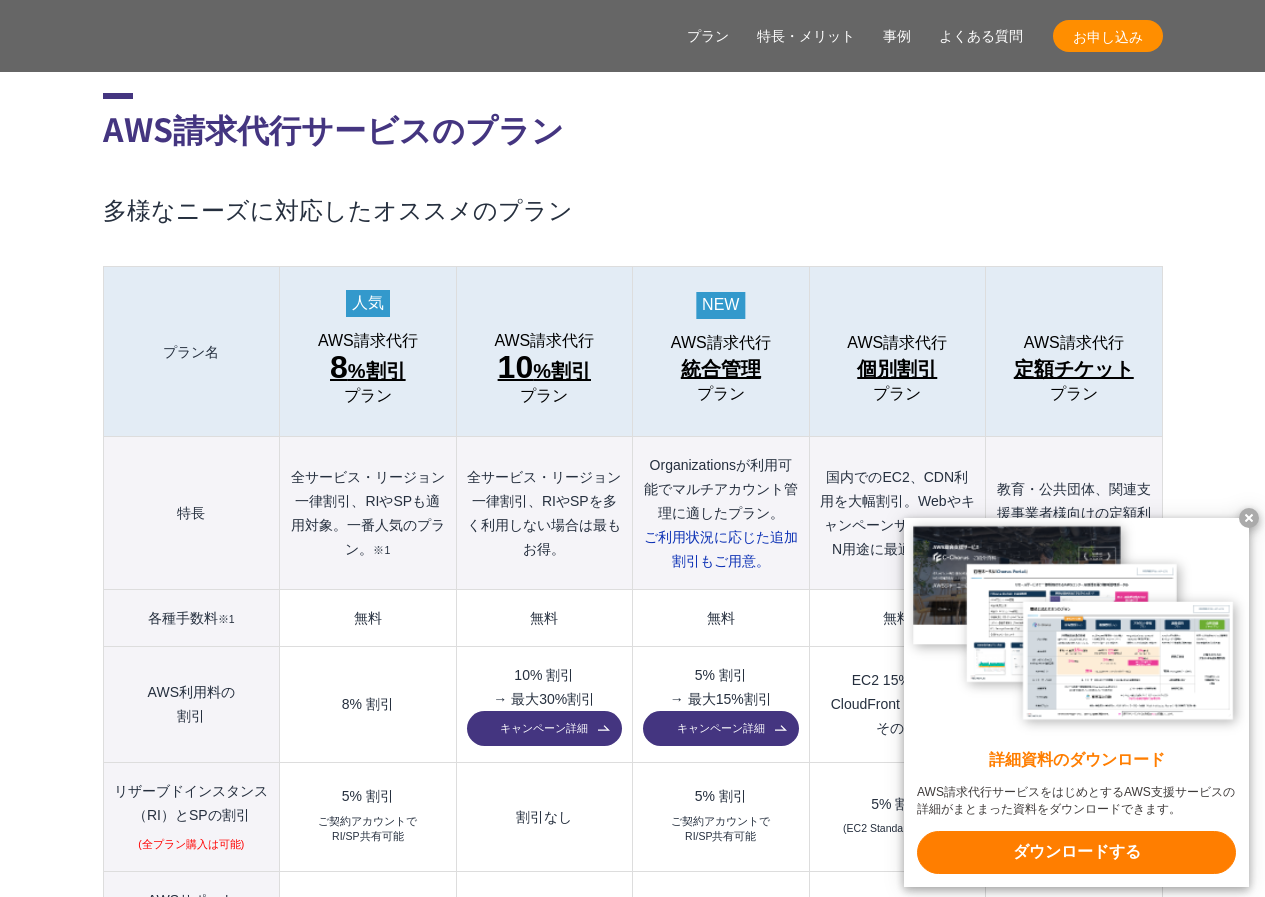 scroll, scrollTop: 2200, scrollLeft: 0, axis: vertical 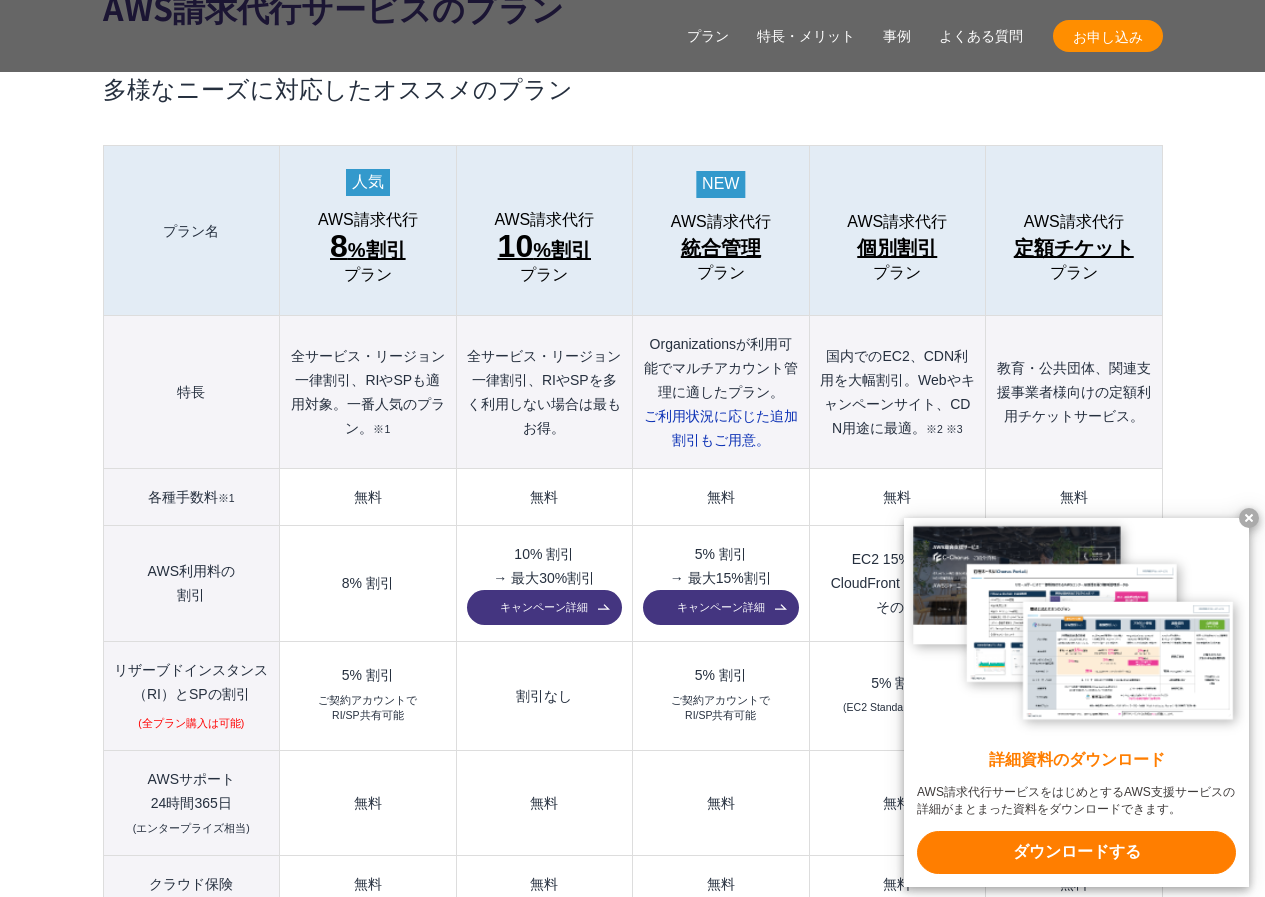 click at bounding box center [1249, 518] 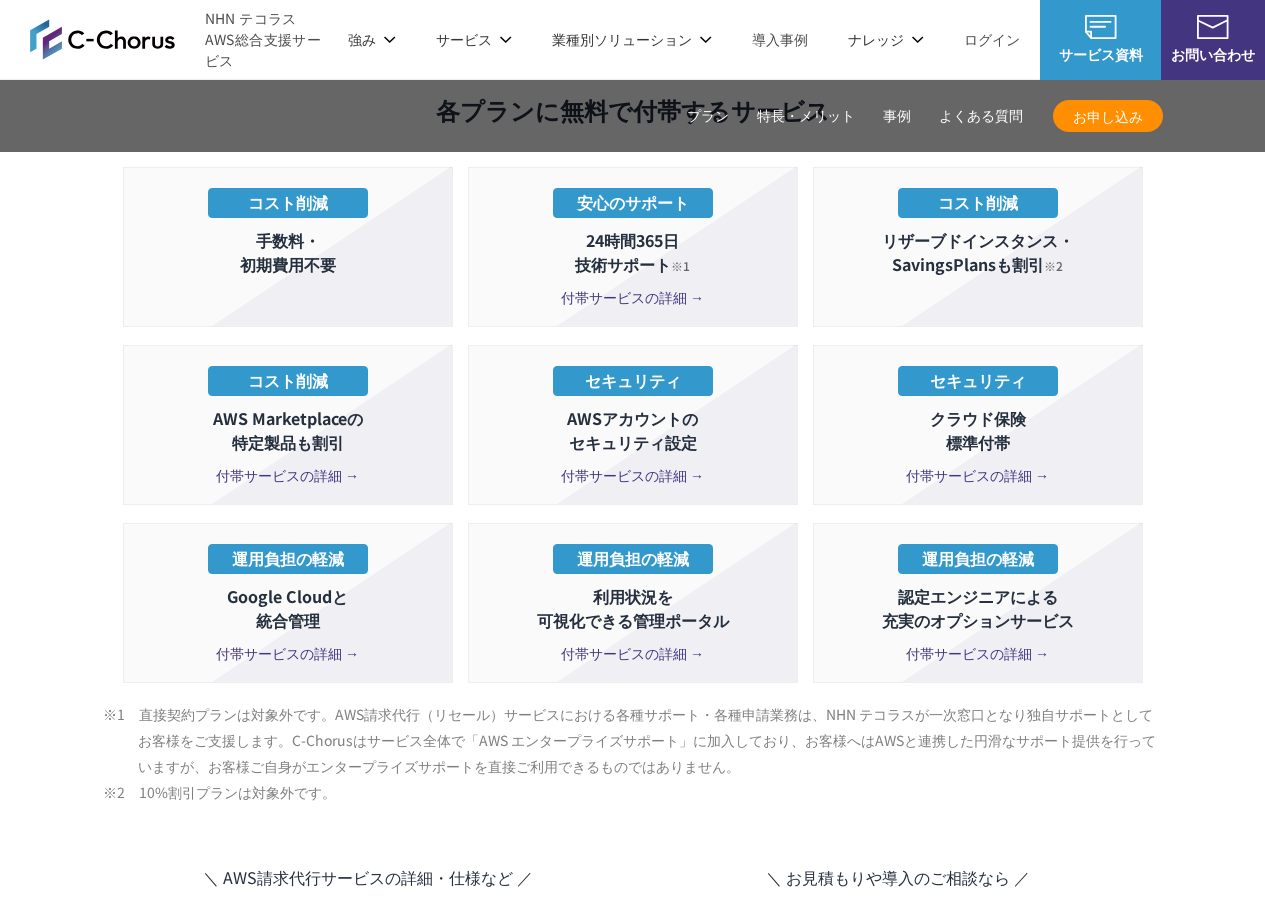 scroll, scrollTop: 3700, scrollLeft: 0, axis: vertical 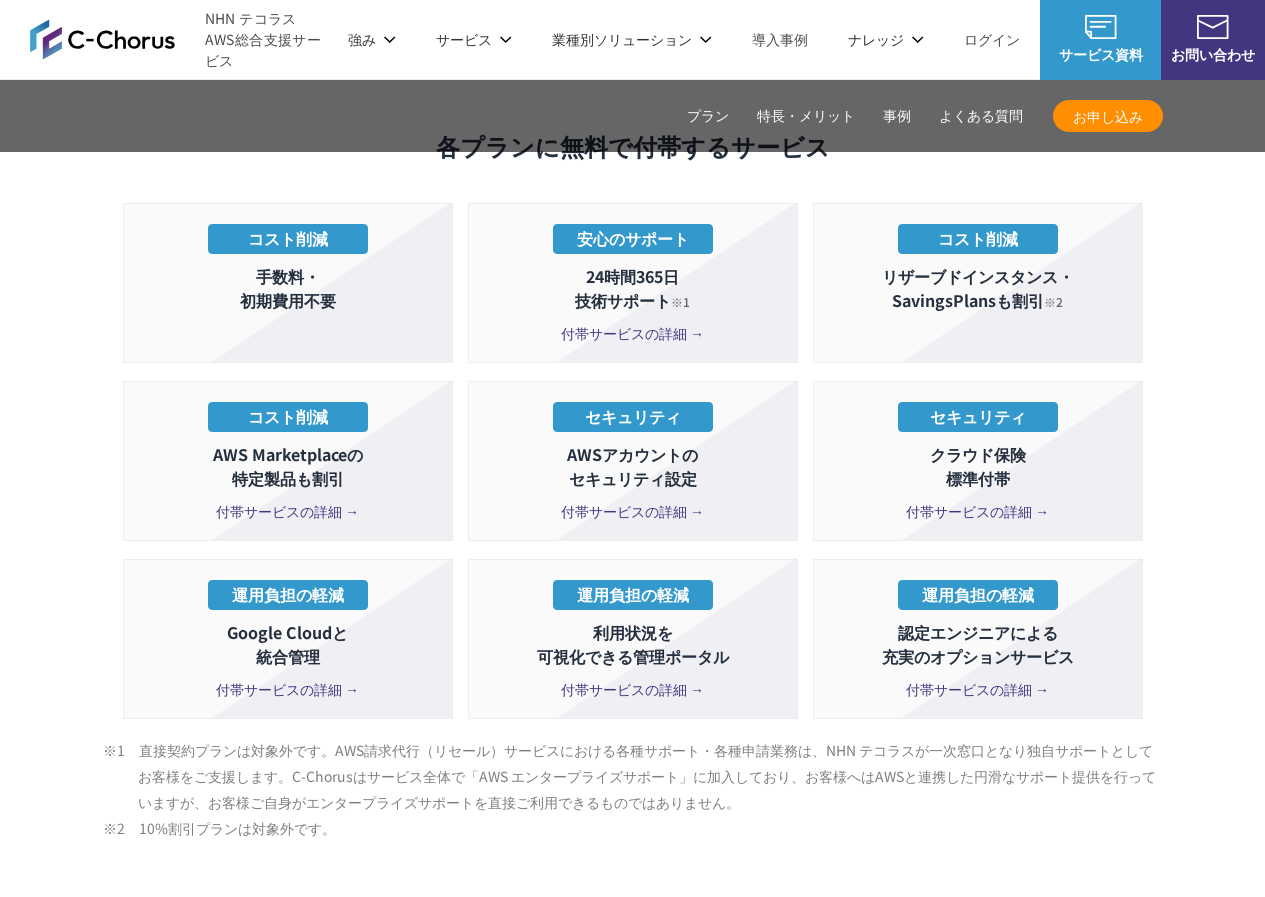 click on "付帯サービスの詳細 →" at bounding box center (978, 511) 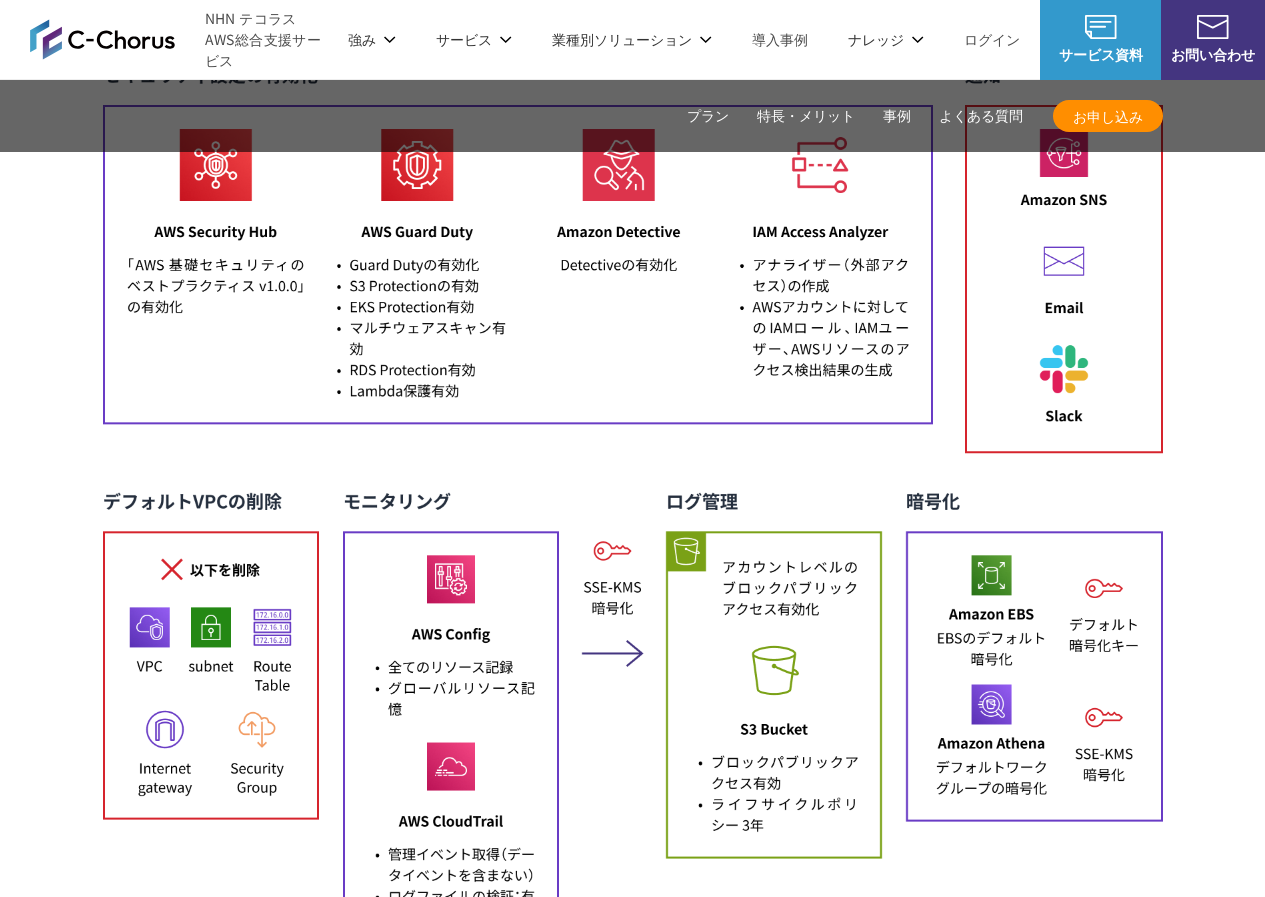 scroll, scrollTop: 8790, scrollLeft: 0, axis: vertical 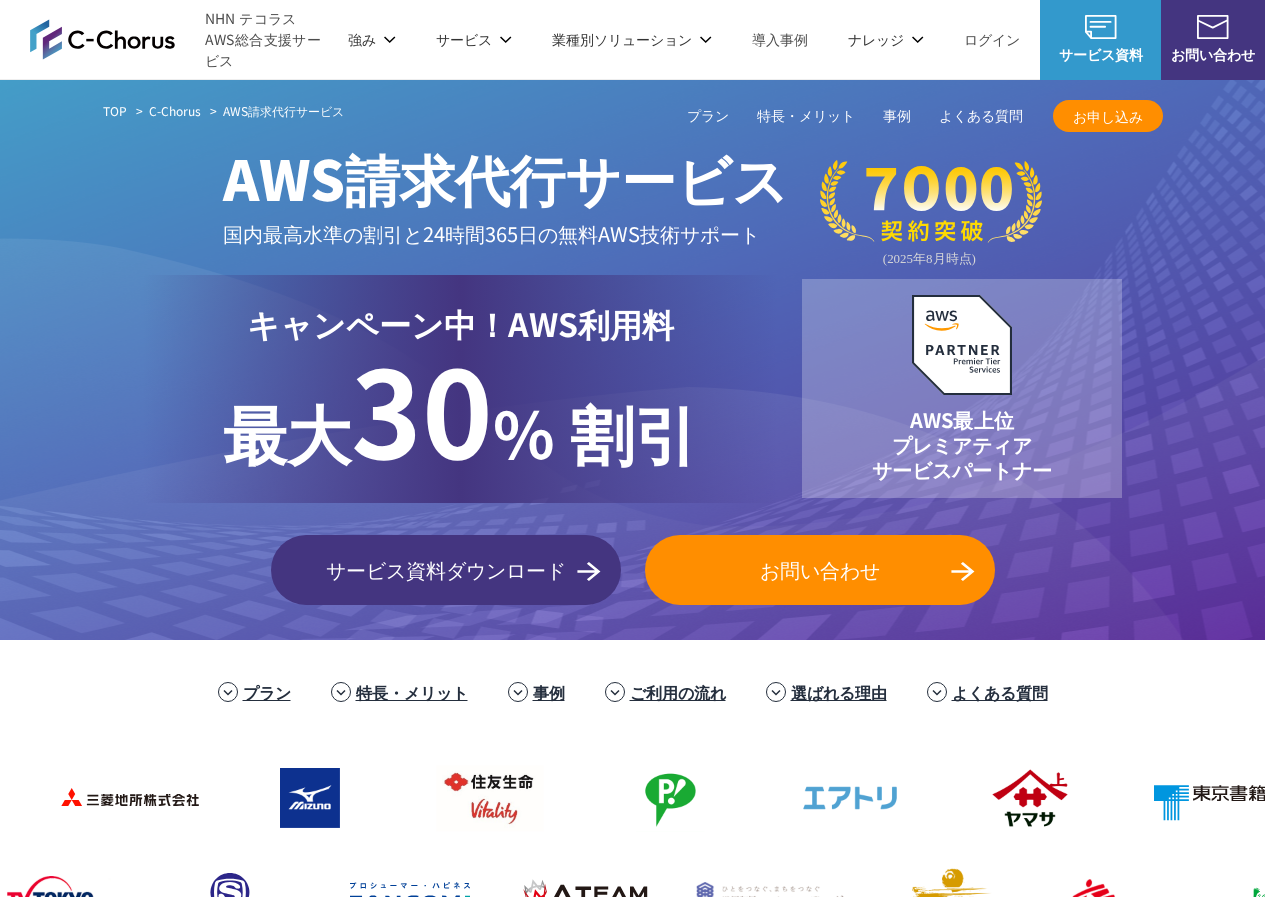 drag, startPoint x: 865, startPoint y: 634, endPoint x: 725, endPoint y: 265, distance: 394.66568 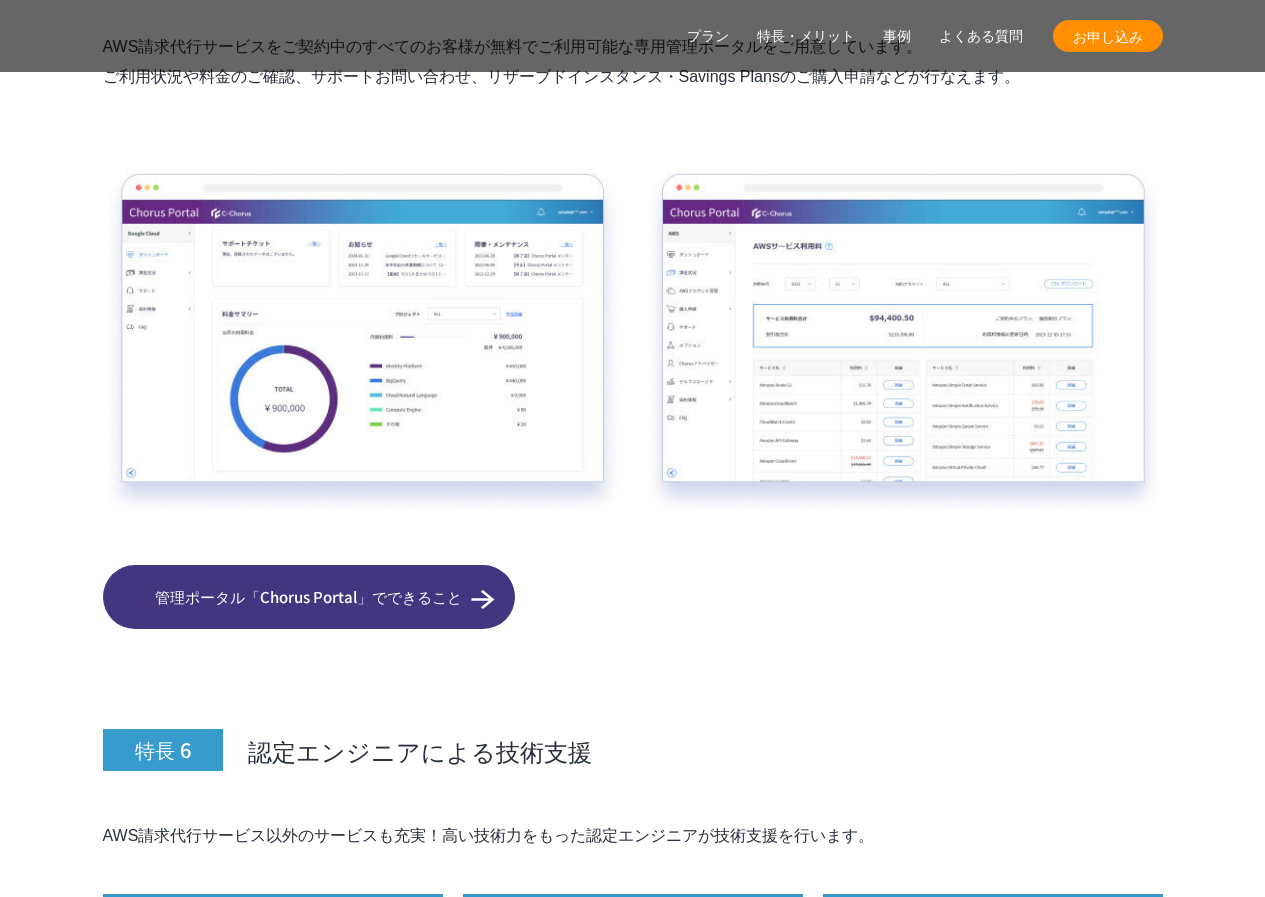 scroll, scrollTop: 10100, scrollLeft: 0, axis: vertical 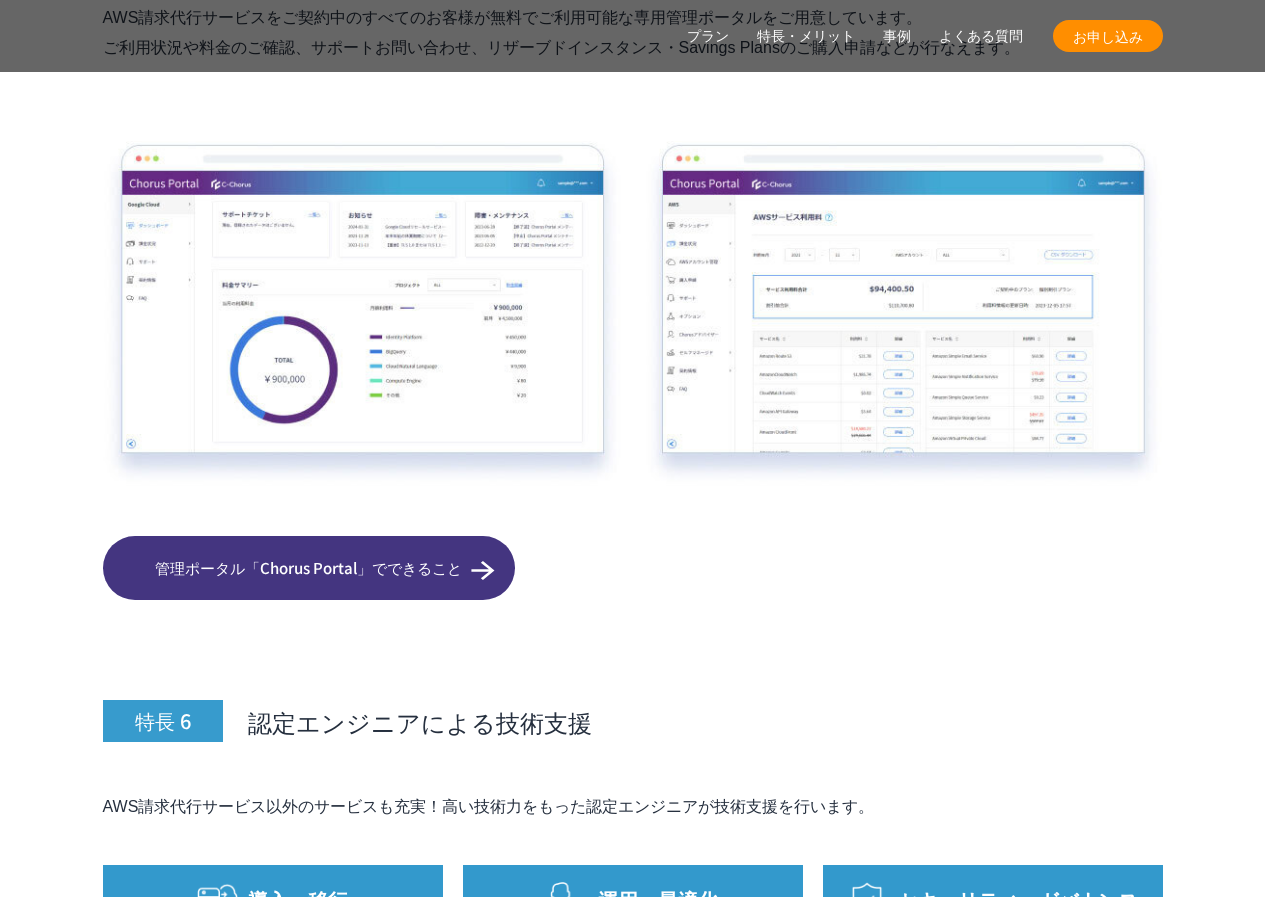 click on "AWS請求代行サービスの特長・メリット
特長 1
AWS利用料金が割引
特長 2
24時間365日の AWS技術サポートが 無料 (エンタープライズ相当)  ※1
特長 3
クラウド保険が自動付帯されている
特長 4
セキュリティ設定済みの アカウントを提供
特長 5
便利な管理ポータルを利用 できる
特長 6
認定エンジニアによる技術支援も充実
特長 1 AWS利用料金が割引
かつ" at bounding box center [632, 4] 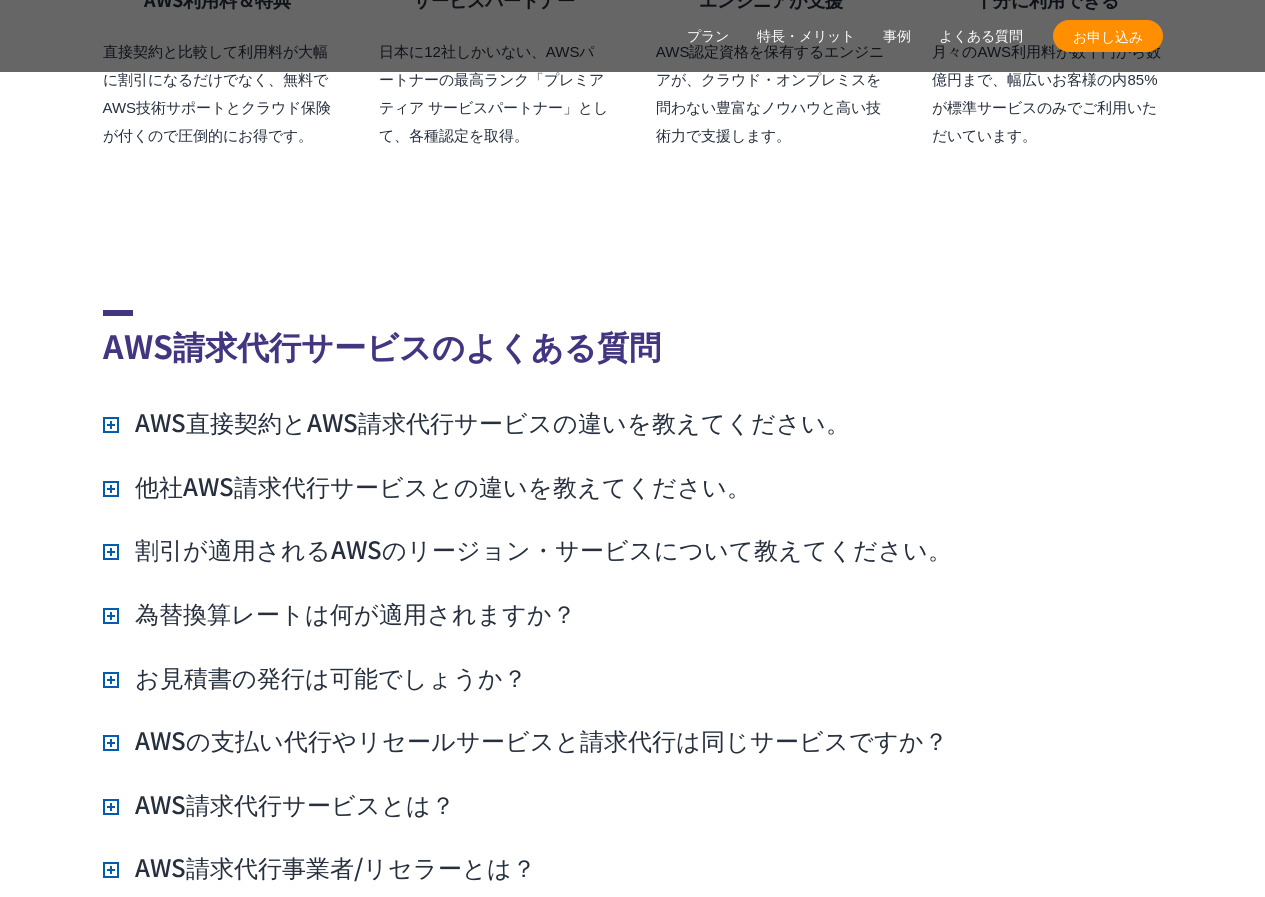 scroll, scrollTop: 14500, scrollLeft: 0, axis: vertical 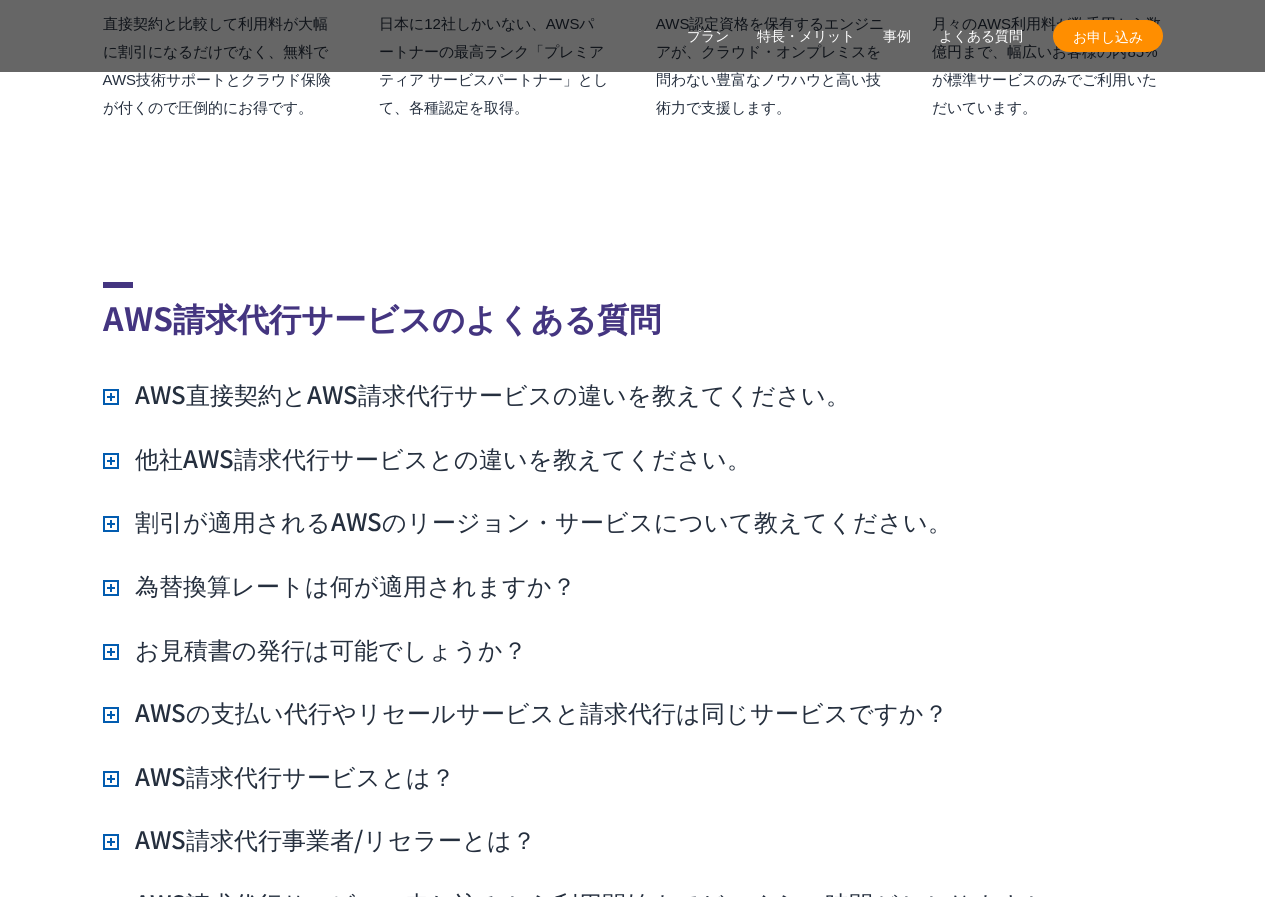 click on "AWS直接契約とAWS請求代行サービスの違いを教えてください。" at bounding box center (476, 394) 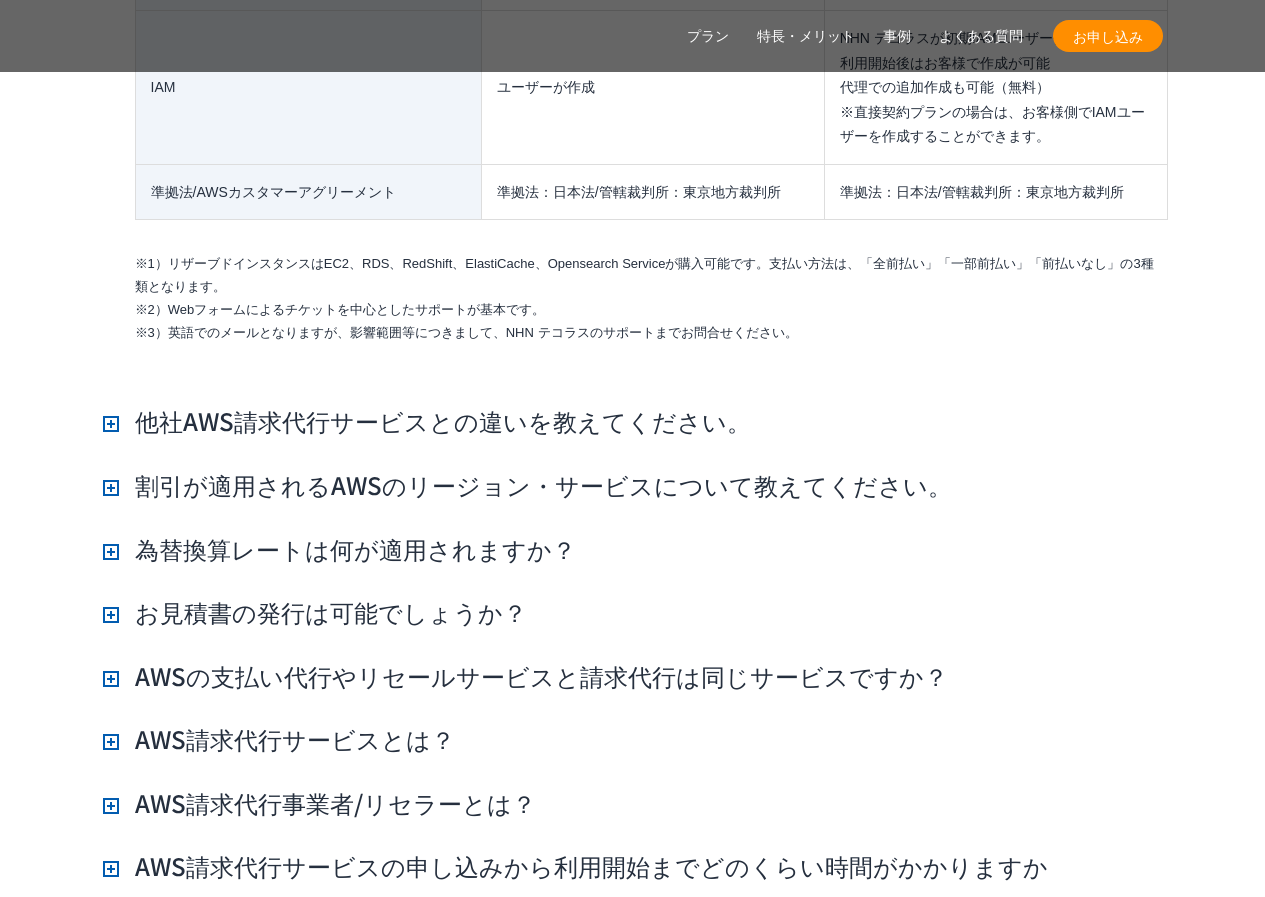 scroll, scrollTop: 17600, scrollLeft: 0, axis: vertical 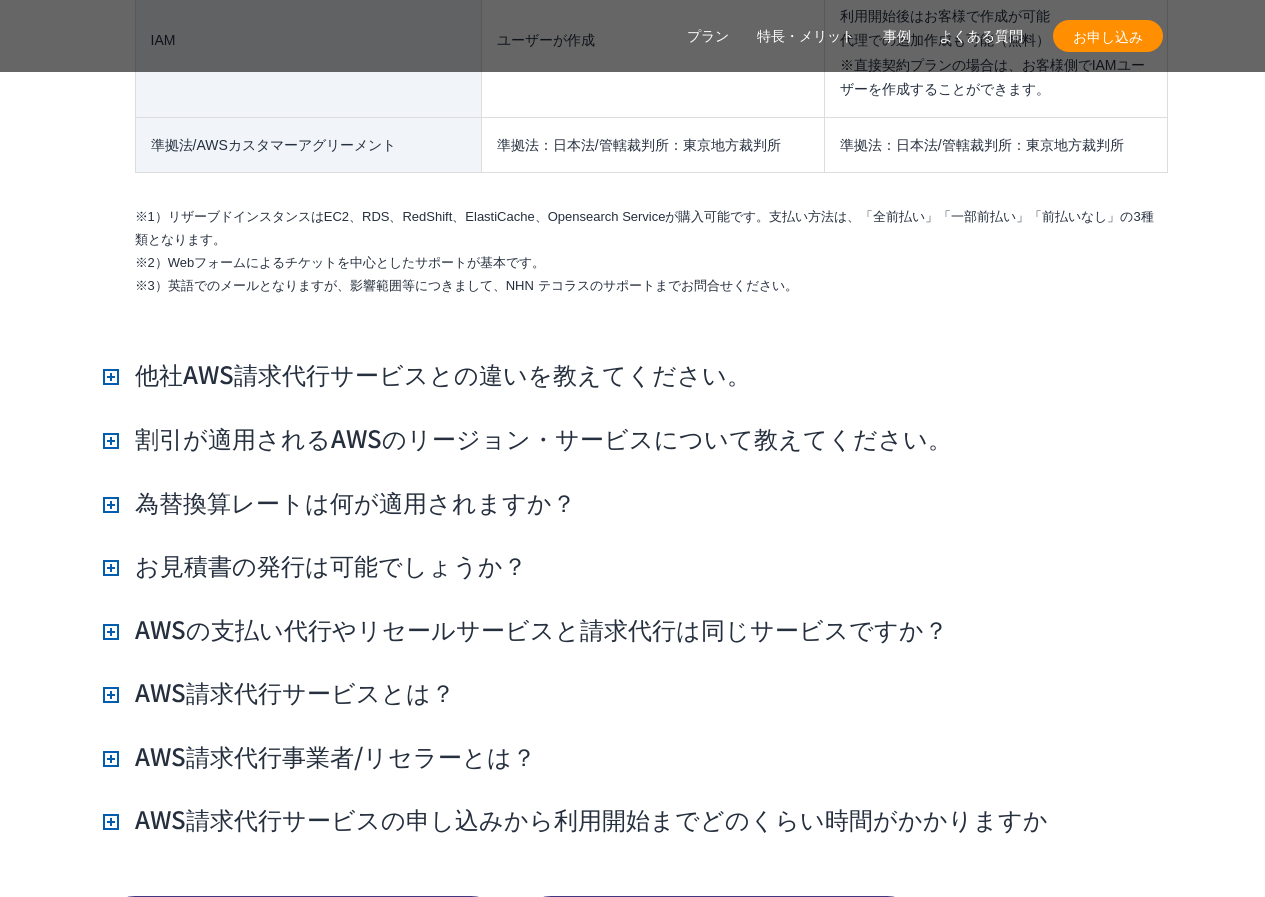 click on "他社AWS請求代行サービスとの違いを教えてください。" at bounding box center (427, 374) 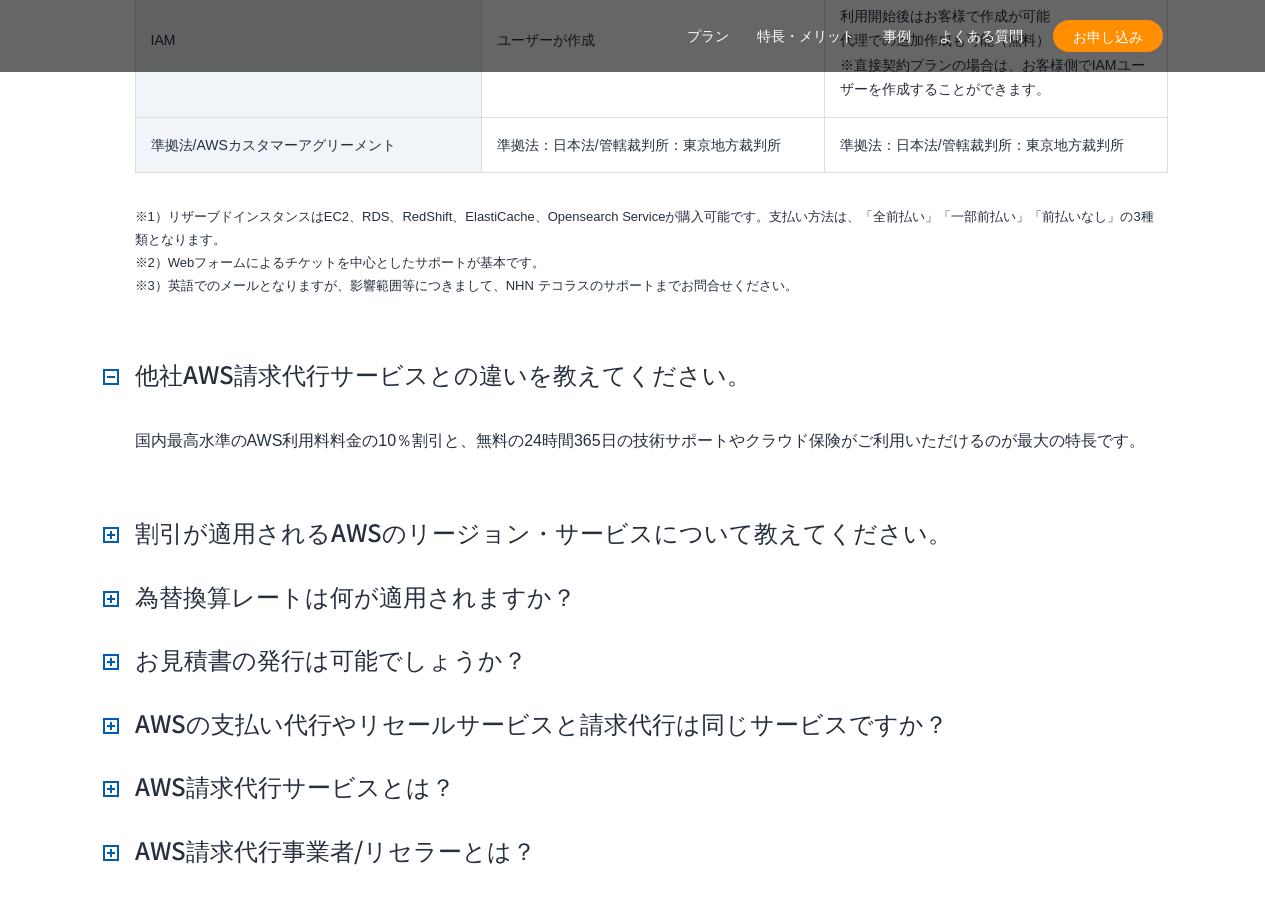 click on "他社AWS請求代行サービスとの違いを教えてください。" at bounding box center [427, 374] 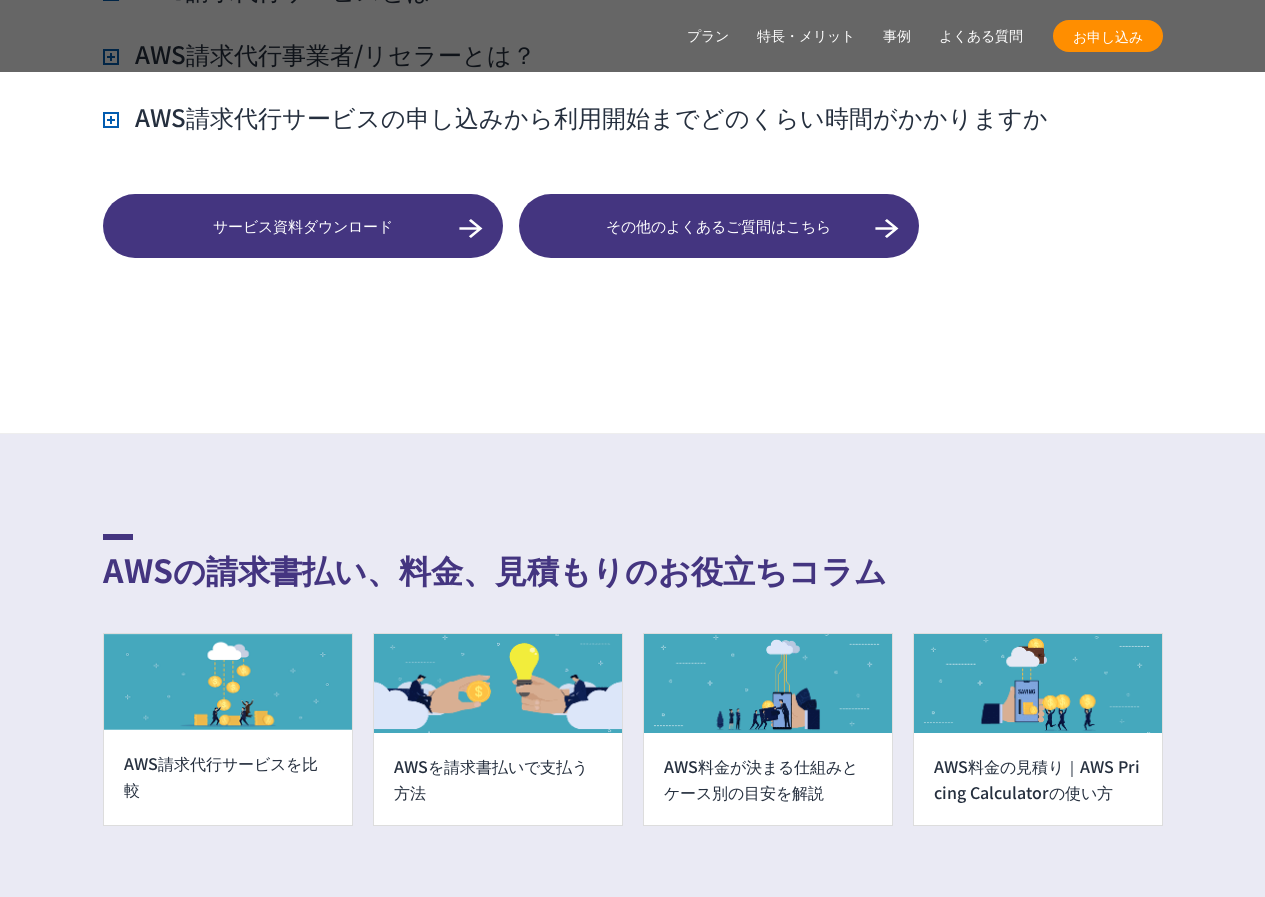 scroll, scrollTop: 18600, scrollLeft: 0, axis: vertical 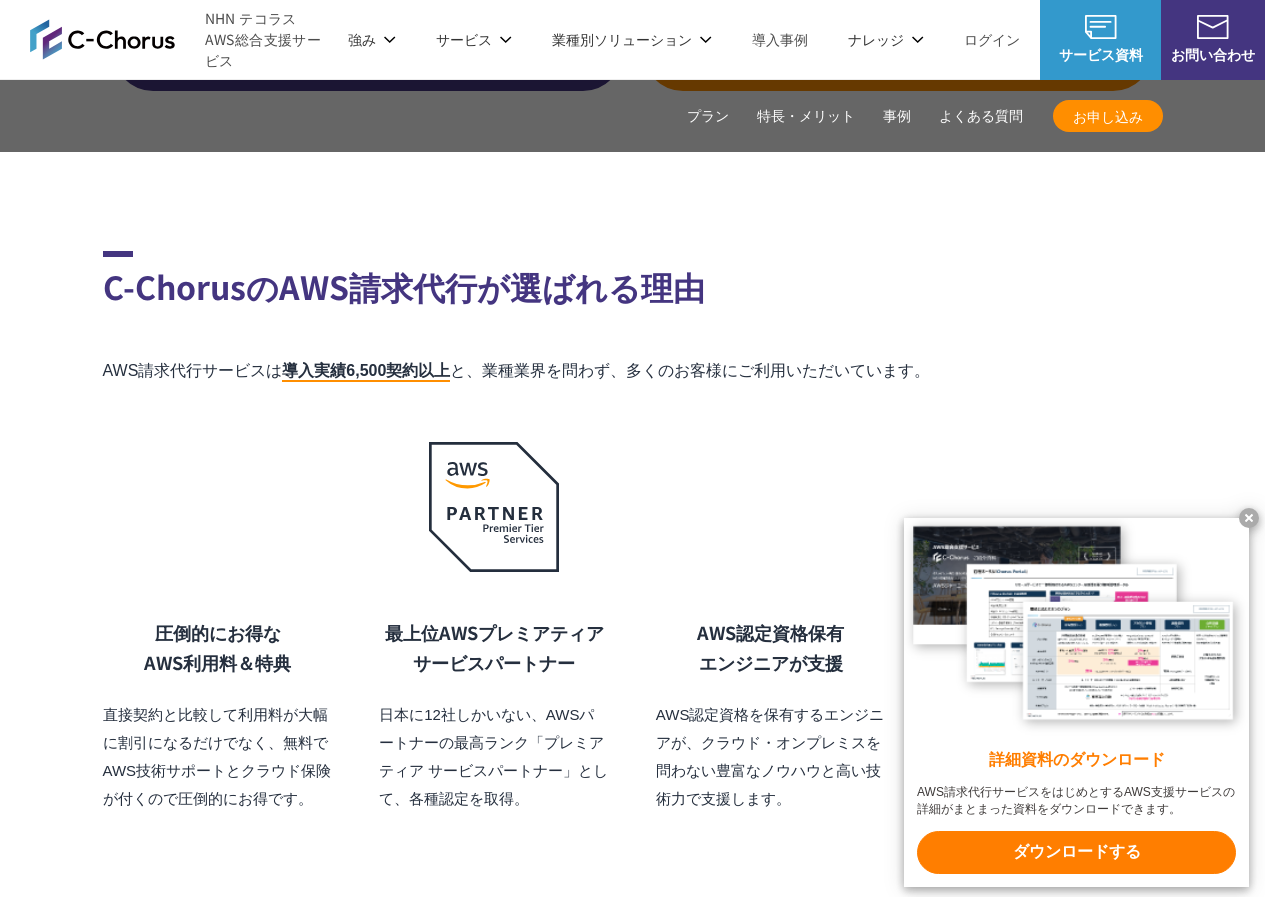 click on "与信審査" at bounding box center [343, -639] 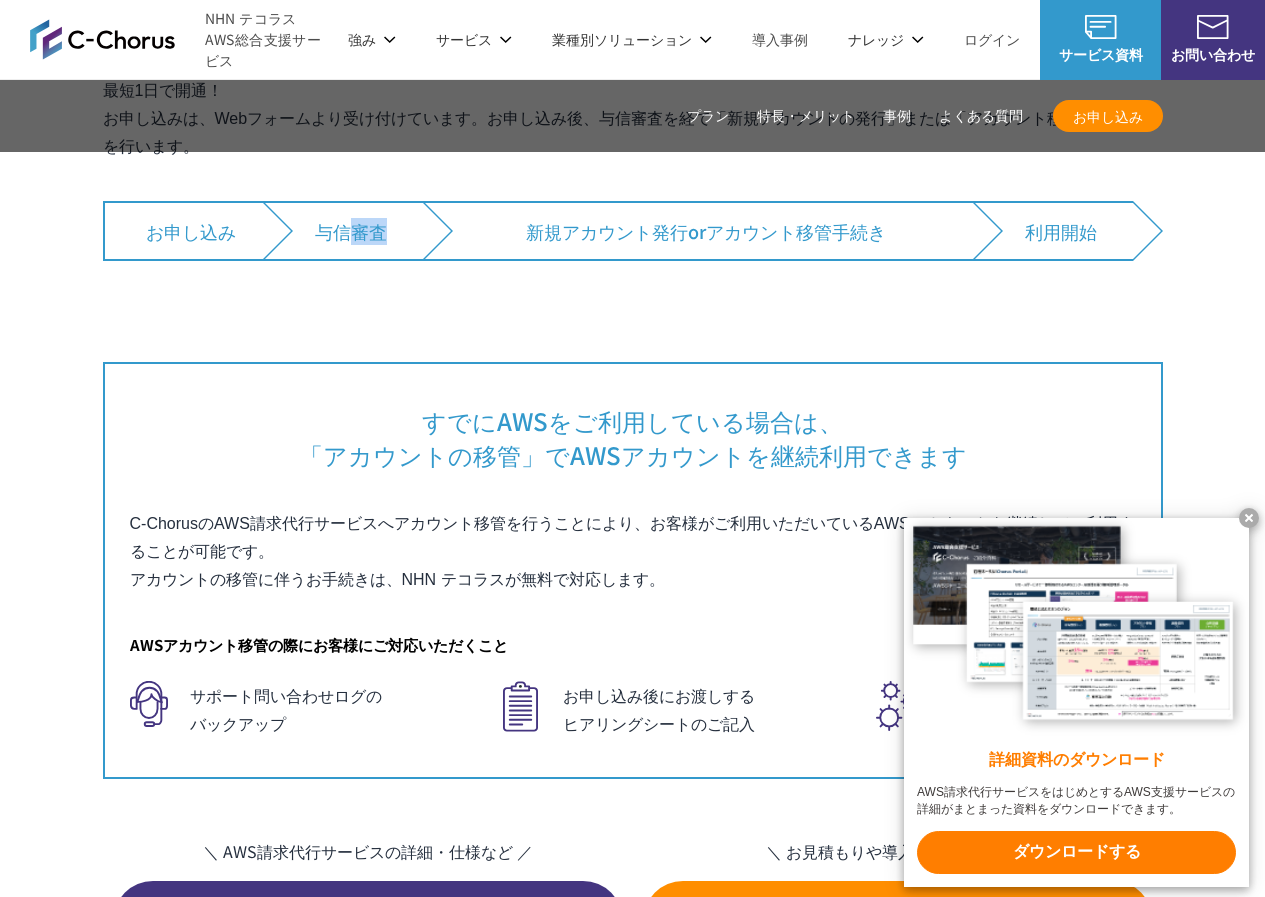 click on "与信審査" at bounding box center (343, 370) 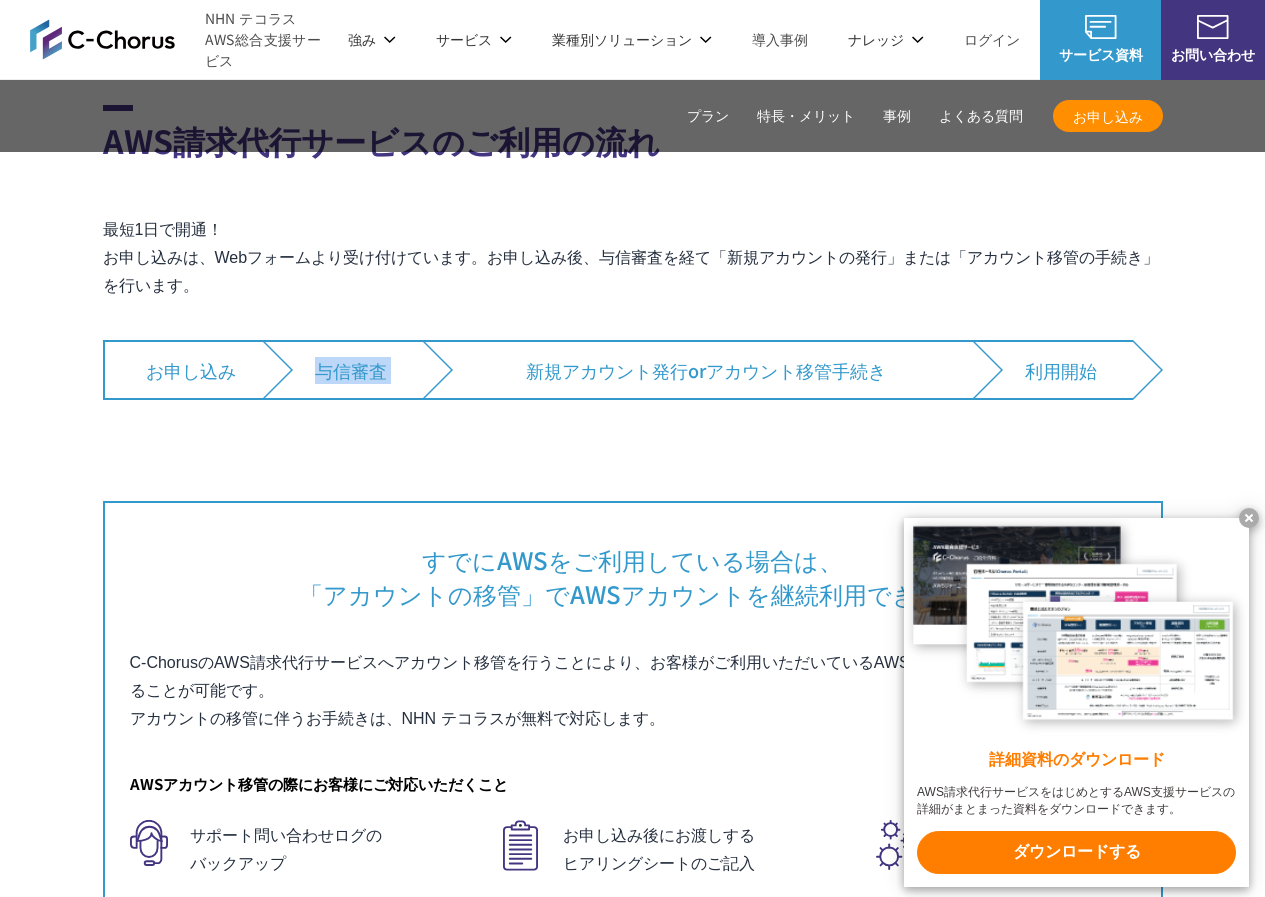 click on "与信審査" at bounding box center [343, 370] 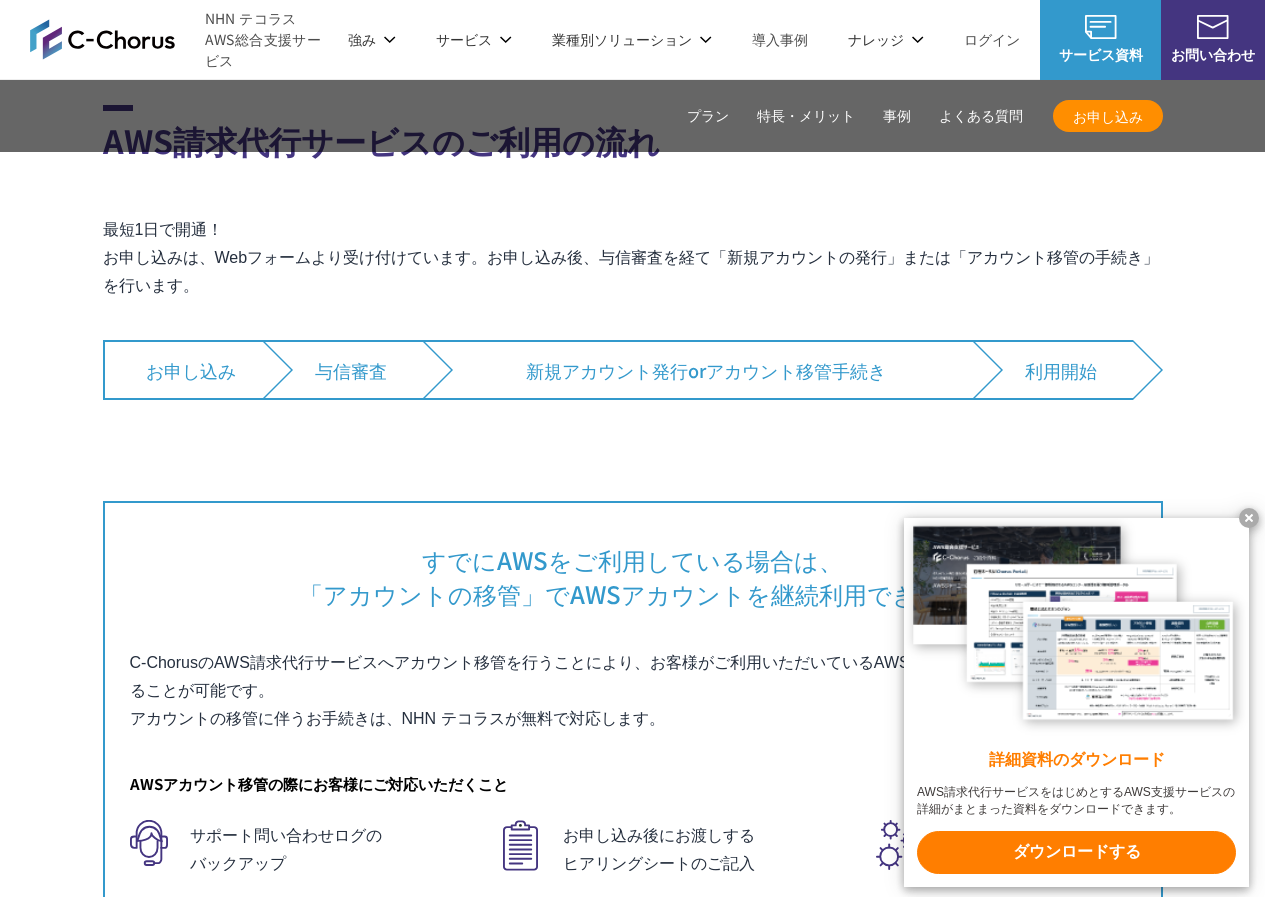click on "新規アカウント発行  or  アカウント移管手続き" at bounding box center [698, 370] 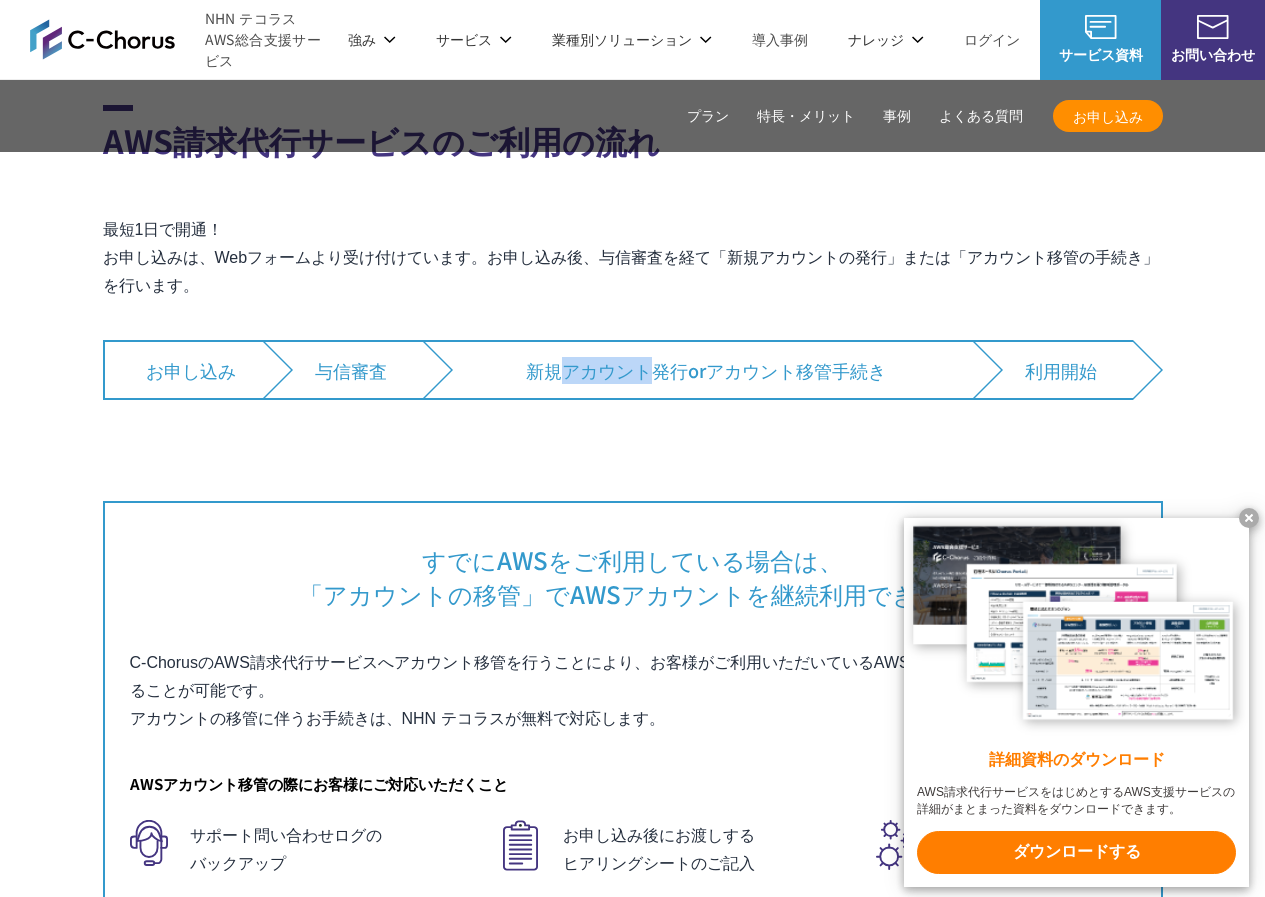 click on "新規アカウント発行  or  アカウント移管手続き" at bounding box center (698, 370) 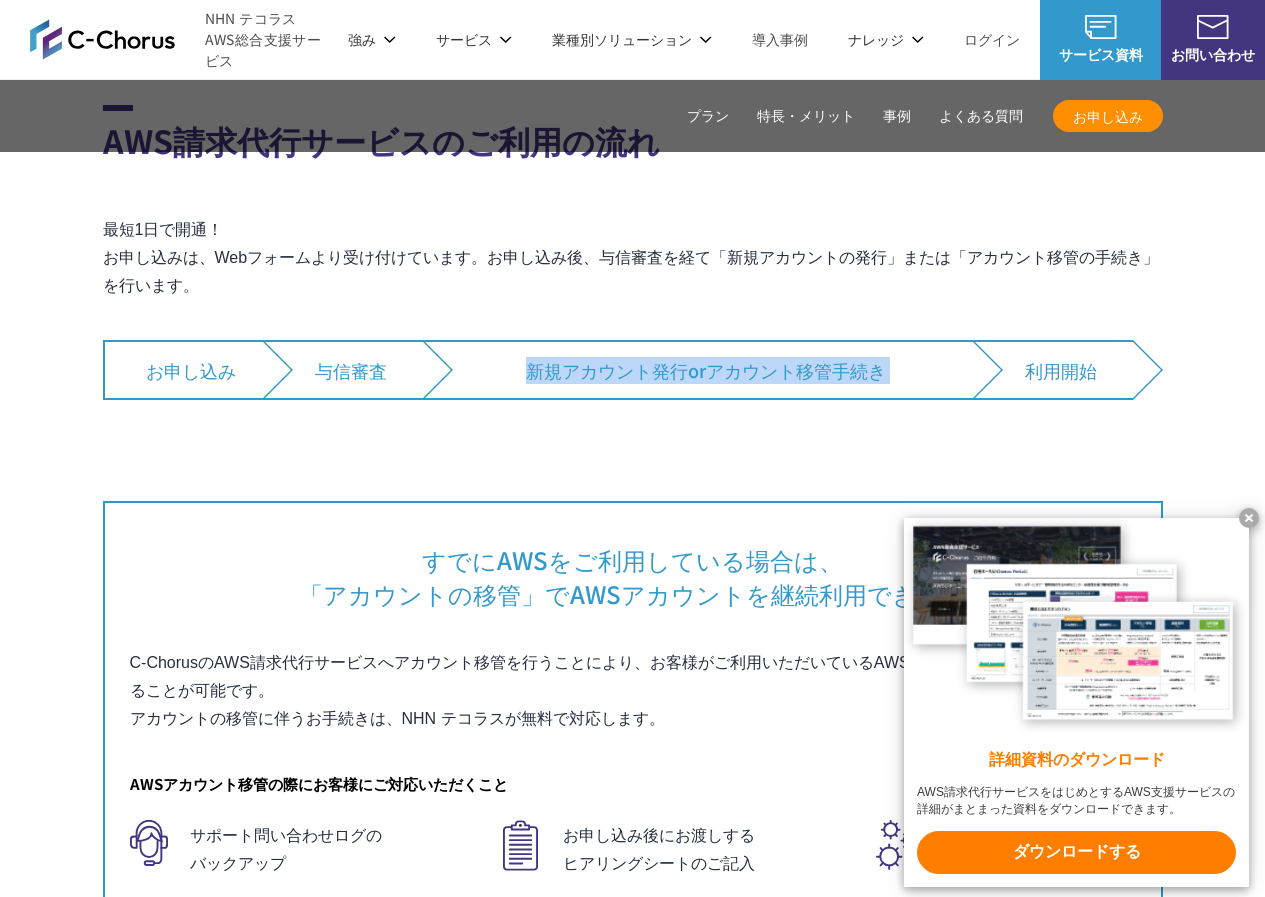 click on "新規アカウント発行  or  アカウント移管手続き" at bounding box center [698, 370] 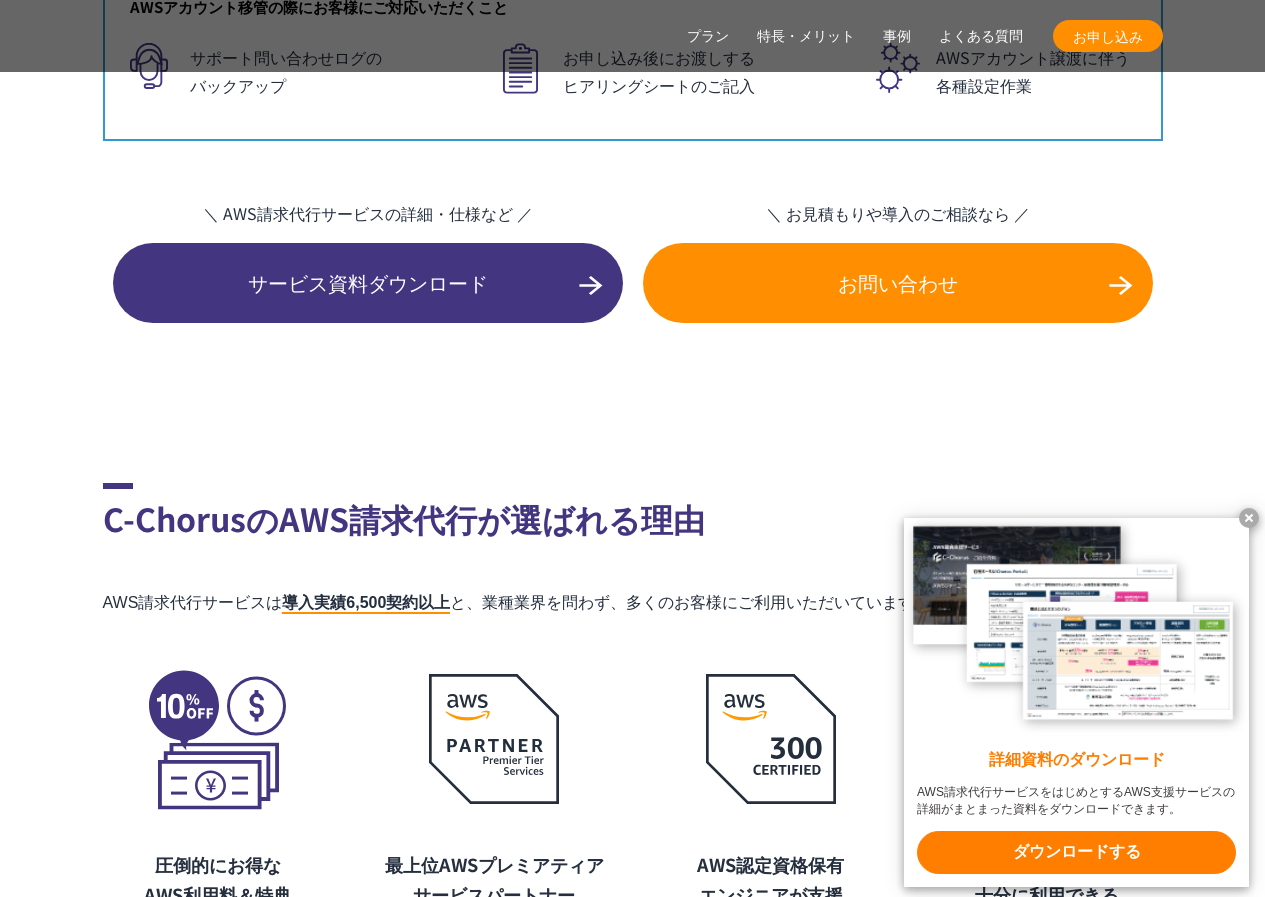scroll, scrollTop: 13600, scrollLeft: 0, axis: vertical 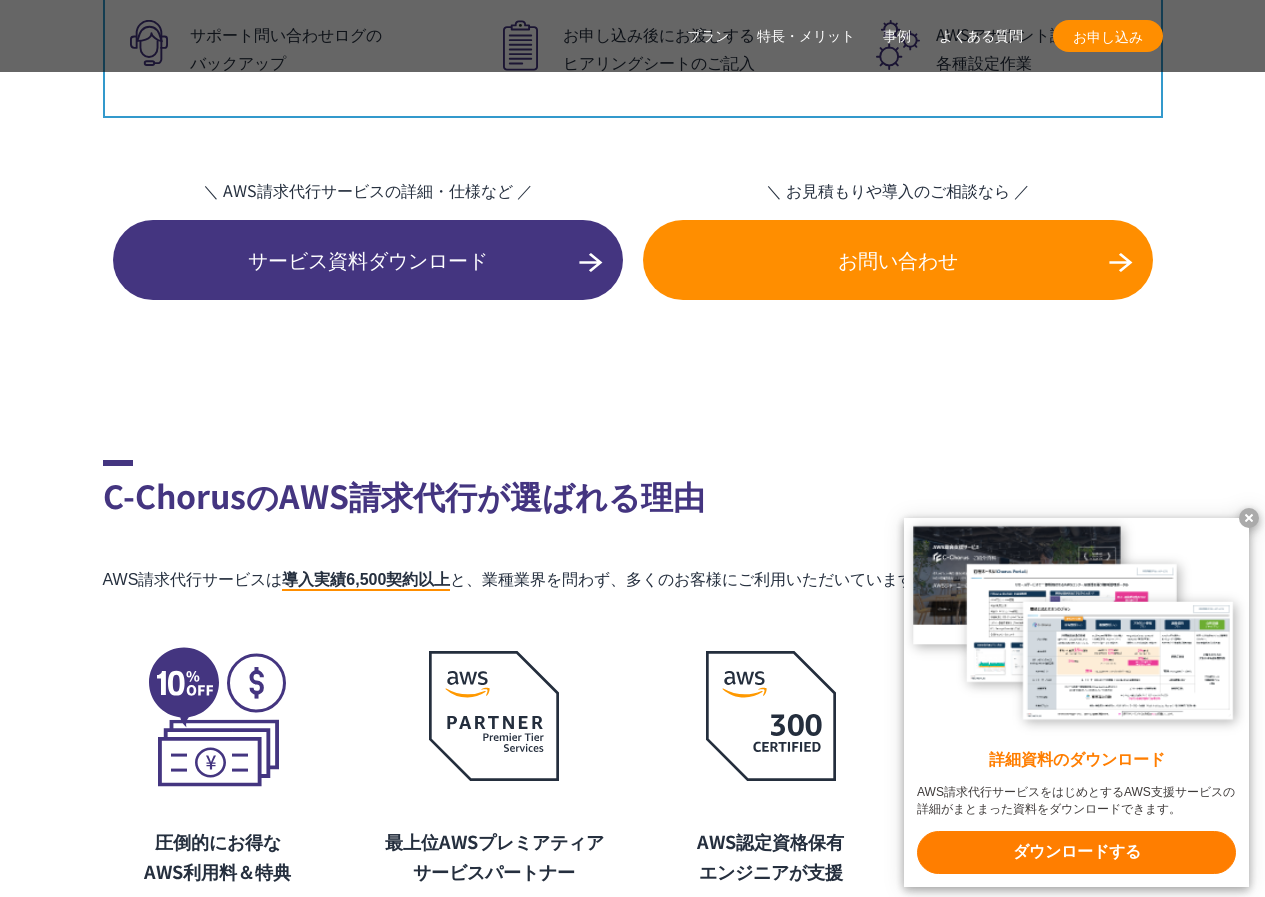click on "サービス資料ダウンロード" at bounding box center (368, 260) 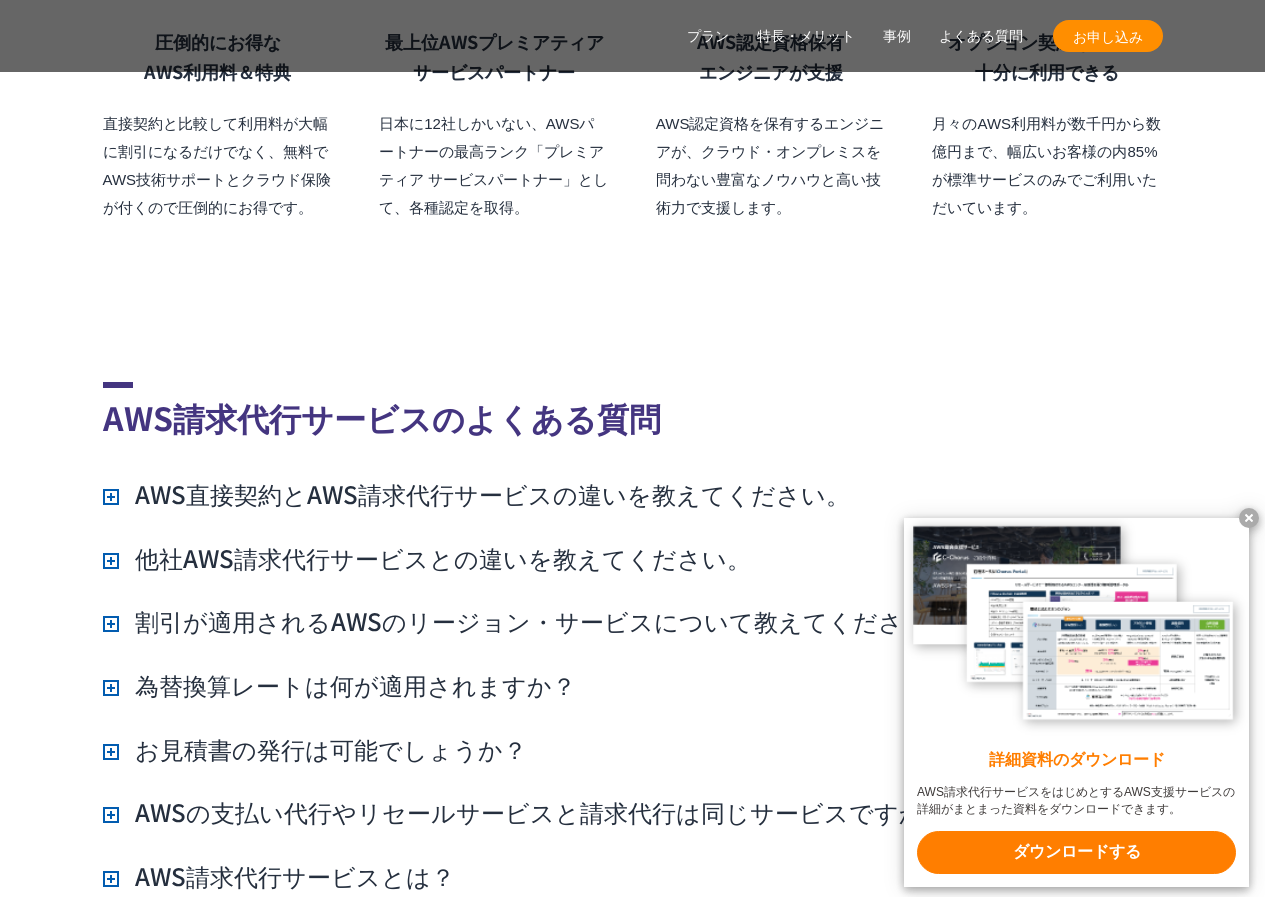 scroll, scrollTop: 14600, scrollLeft: 0, axis: vertical 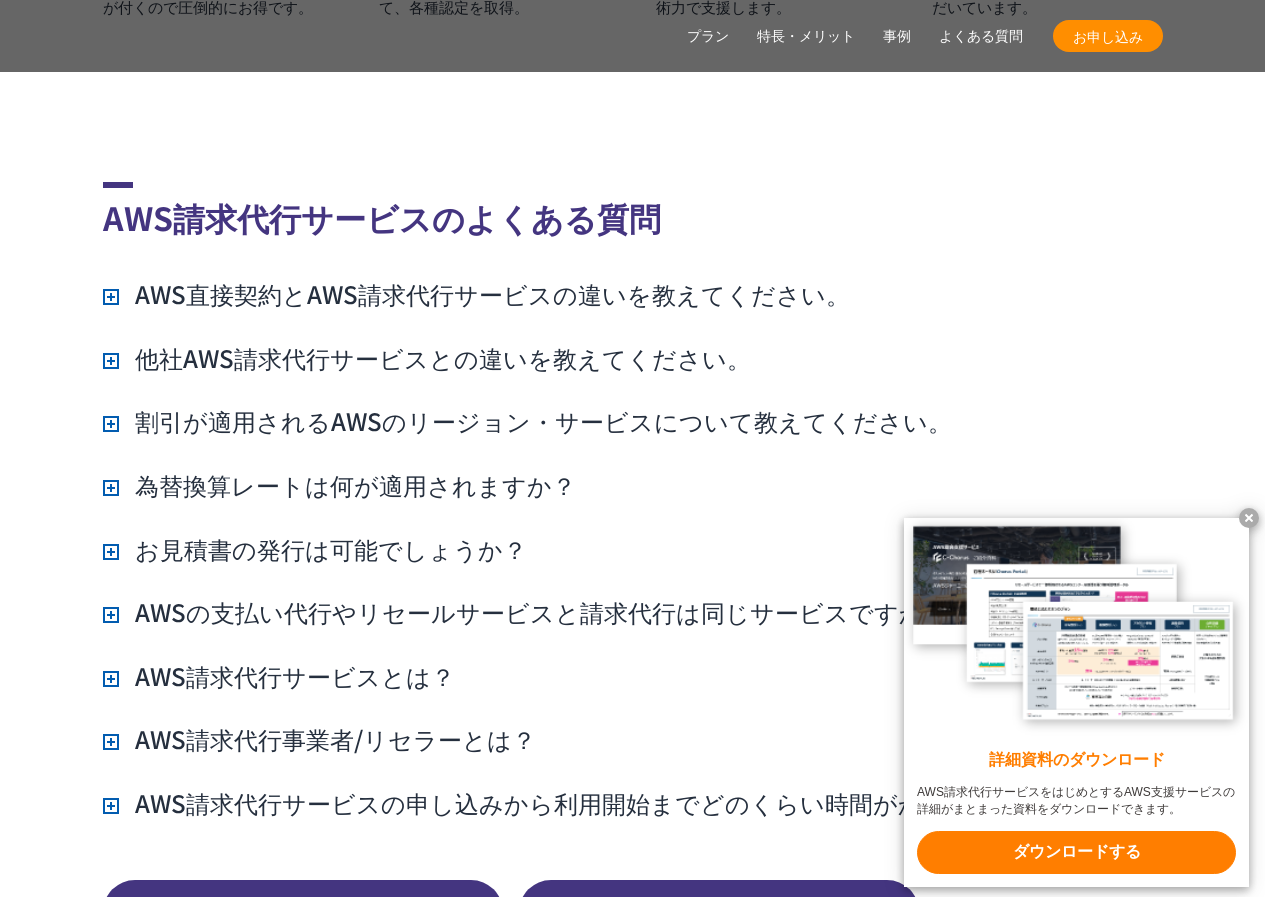 click on "AWS直接契約とAWS請求代行サービスの違いを教えてください。
AWSサポートへの連絡や利用料金の確認は、NHN テコラスがご用意している管理ポータル「Chorus
Portal」をご利用いただく必要がありますが、AWSの操作を行う「AWSマネジメントコンソール」は、直接契約と変わらずそのままご利用いただけます。その他の比較については、以下をご覧ください。
AWS直接契約
AWS請求代行 リセールサービス
契約先
AWS
NHN テコラス
申込方法 Web Web" at bounding box center [633, 548] 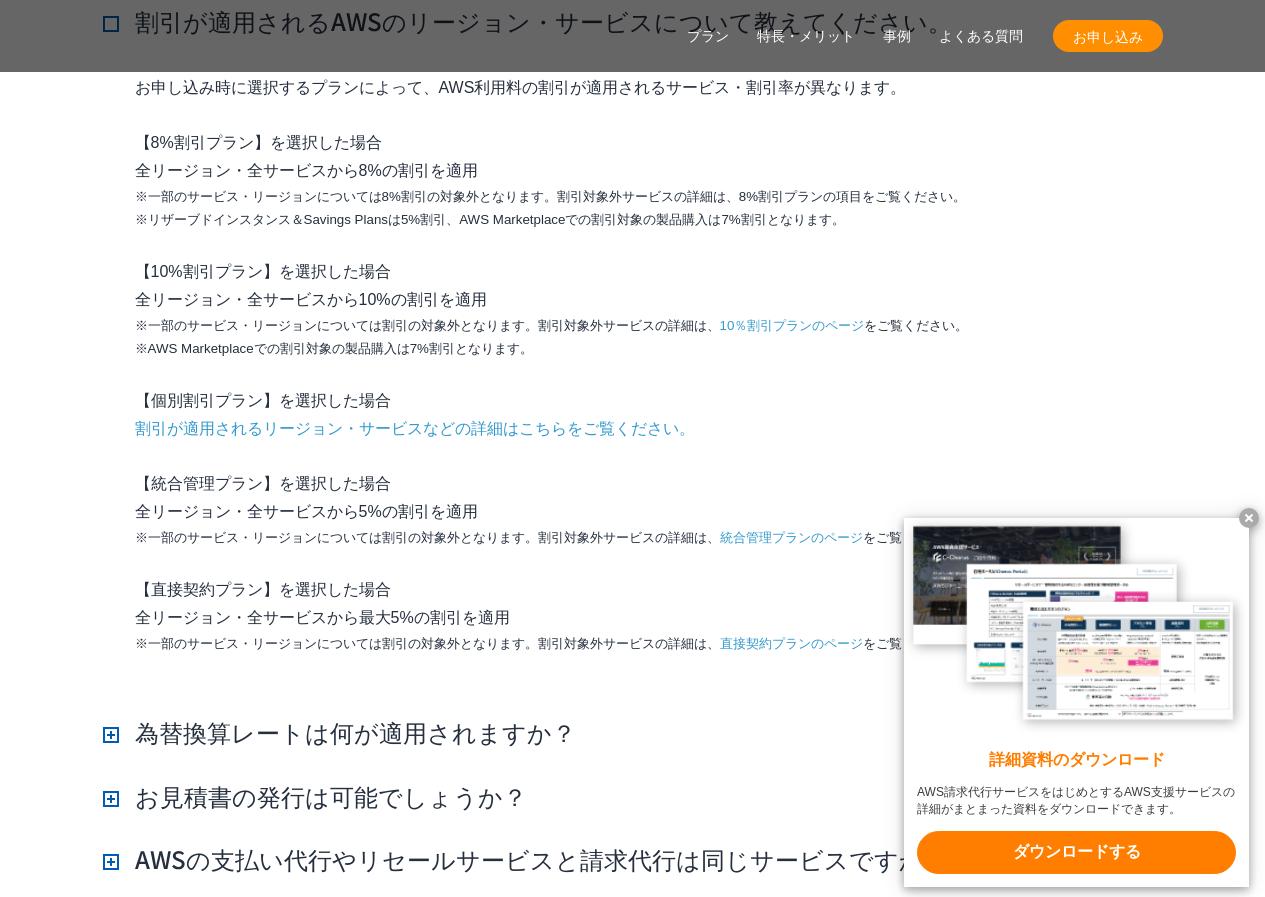 scroll, scrollTop: 15100, scrollLeft: 0, axis: vertical 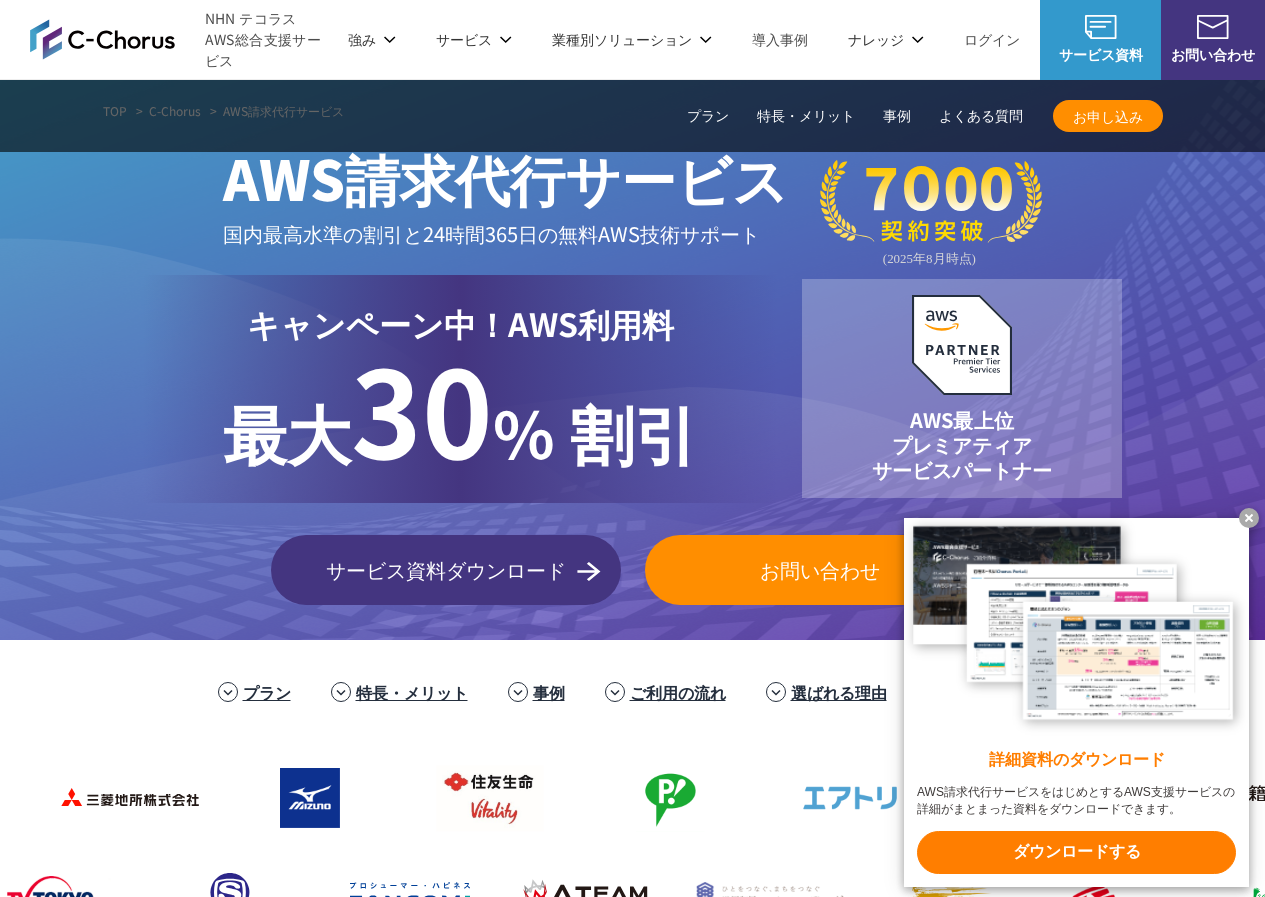 drag, startPoint x: 644, startPoint y: 233, endPoint x: 635, endPoint y: 132, distance: 101.4002 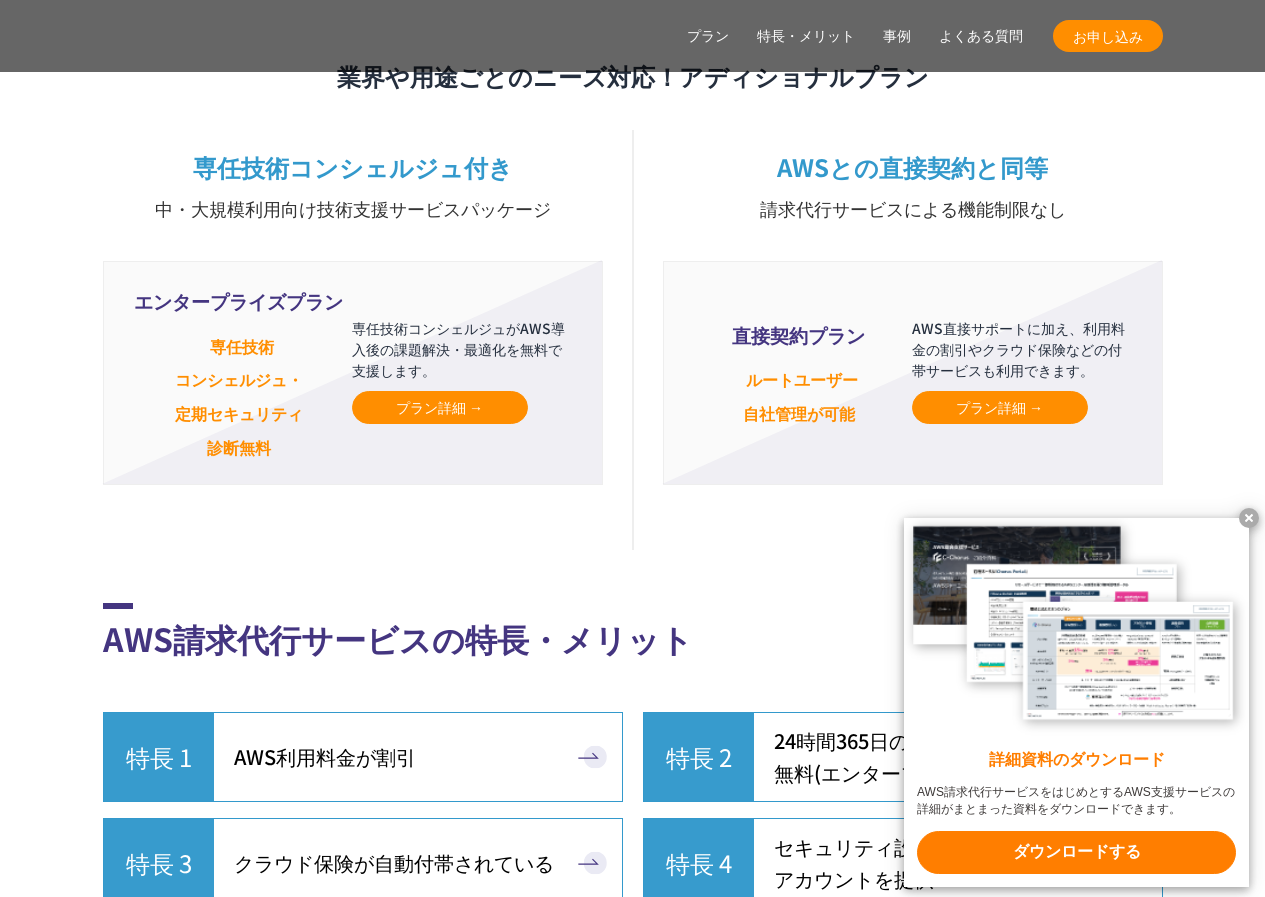 scroll, scrollTop: 5000, scrollLeft: 0, axis: vertical 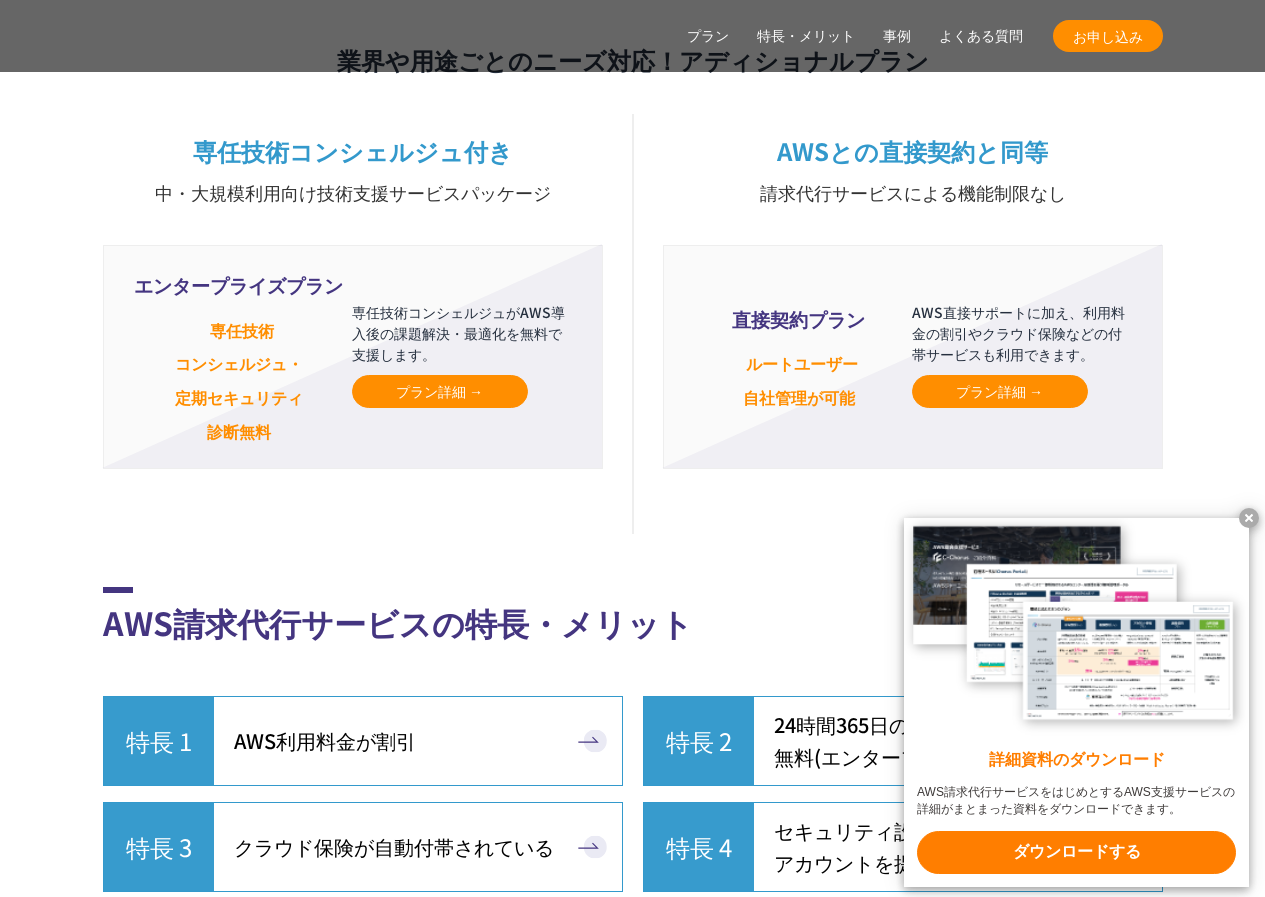 click on "プラン詳細 →" at bounding box center (1000, 391) 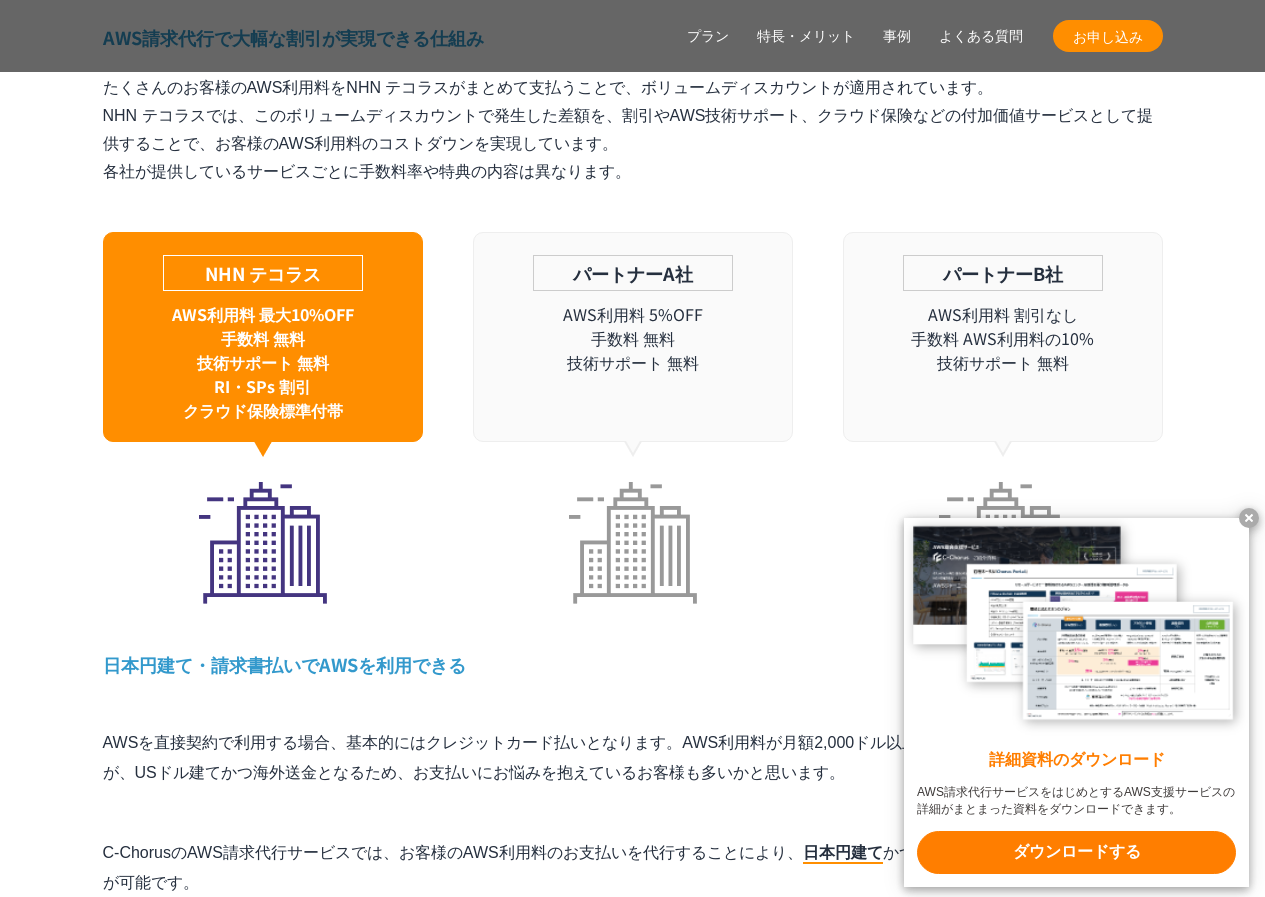 scroll, scrollTop: 6500, scrollLeft: 0, axis: vertical 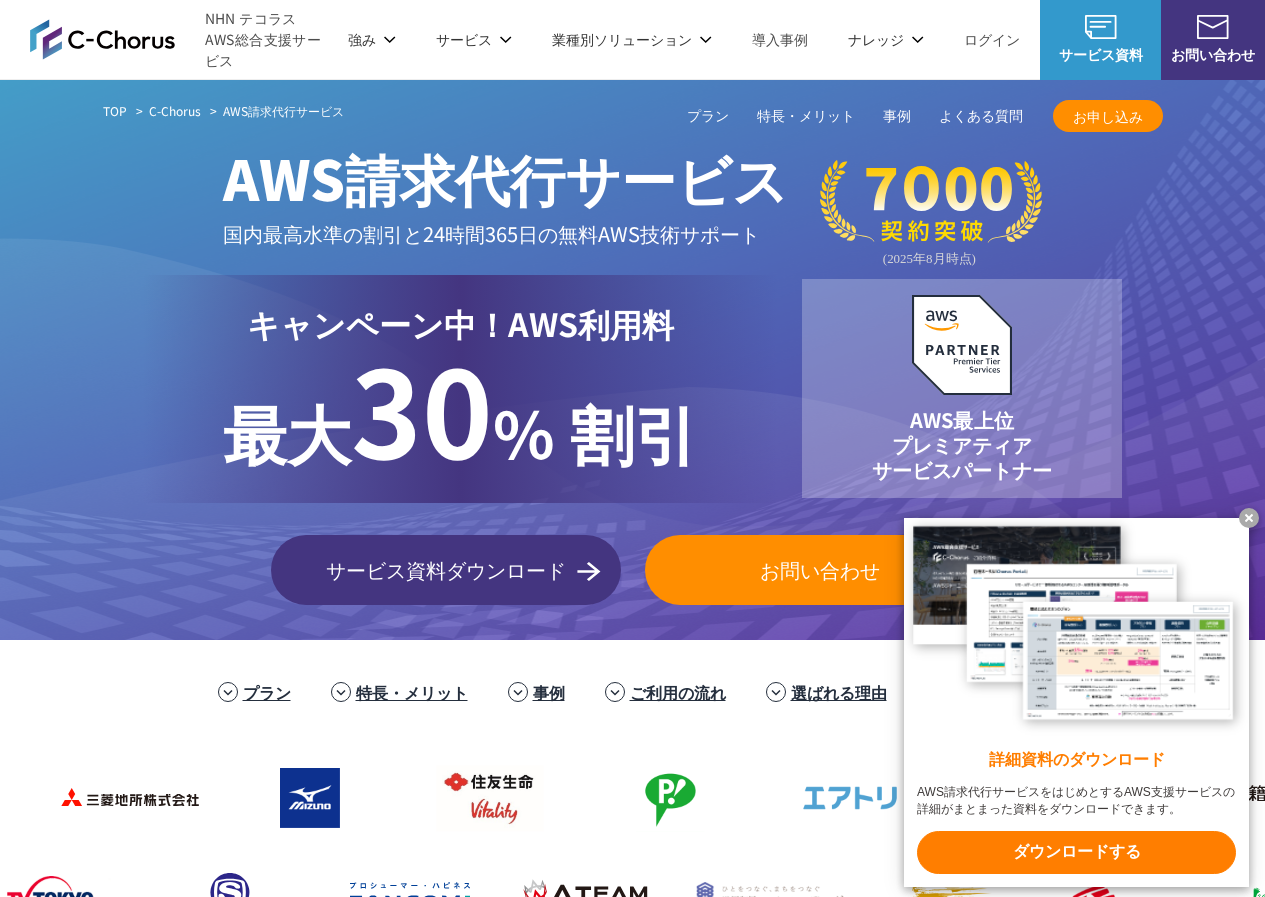 drag, startPoint x: 591, startPoint y: 319, endPoint x: 454, endPoint y: 168, distance: 203.88722 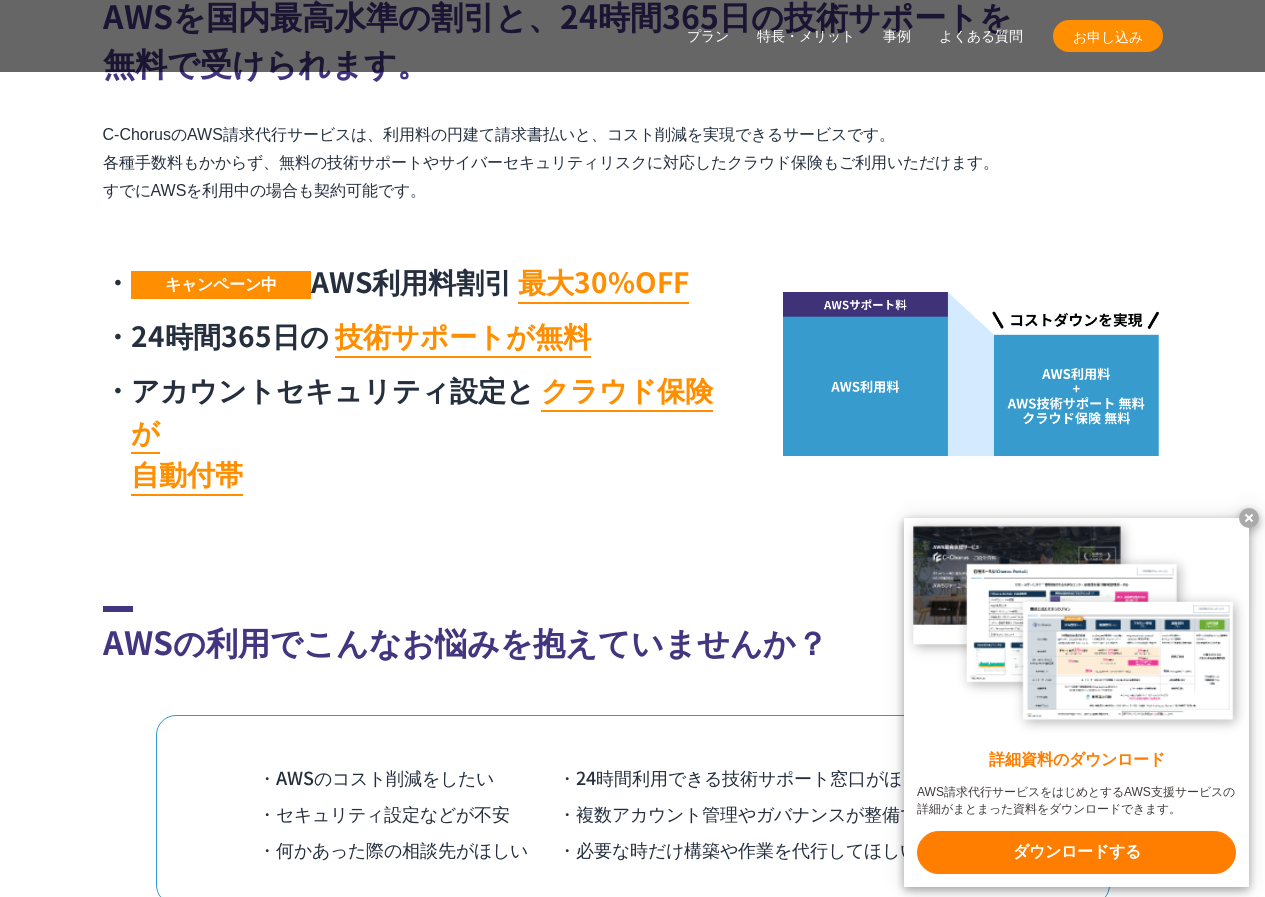 scroll, scrollTop: 1100, scrollLeft: 0, axis: vertical 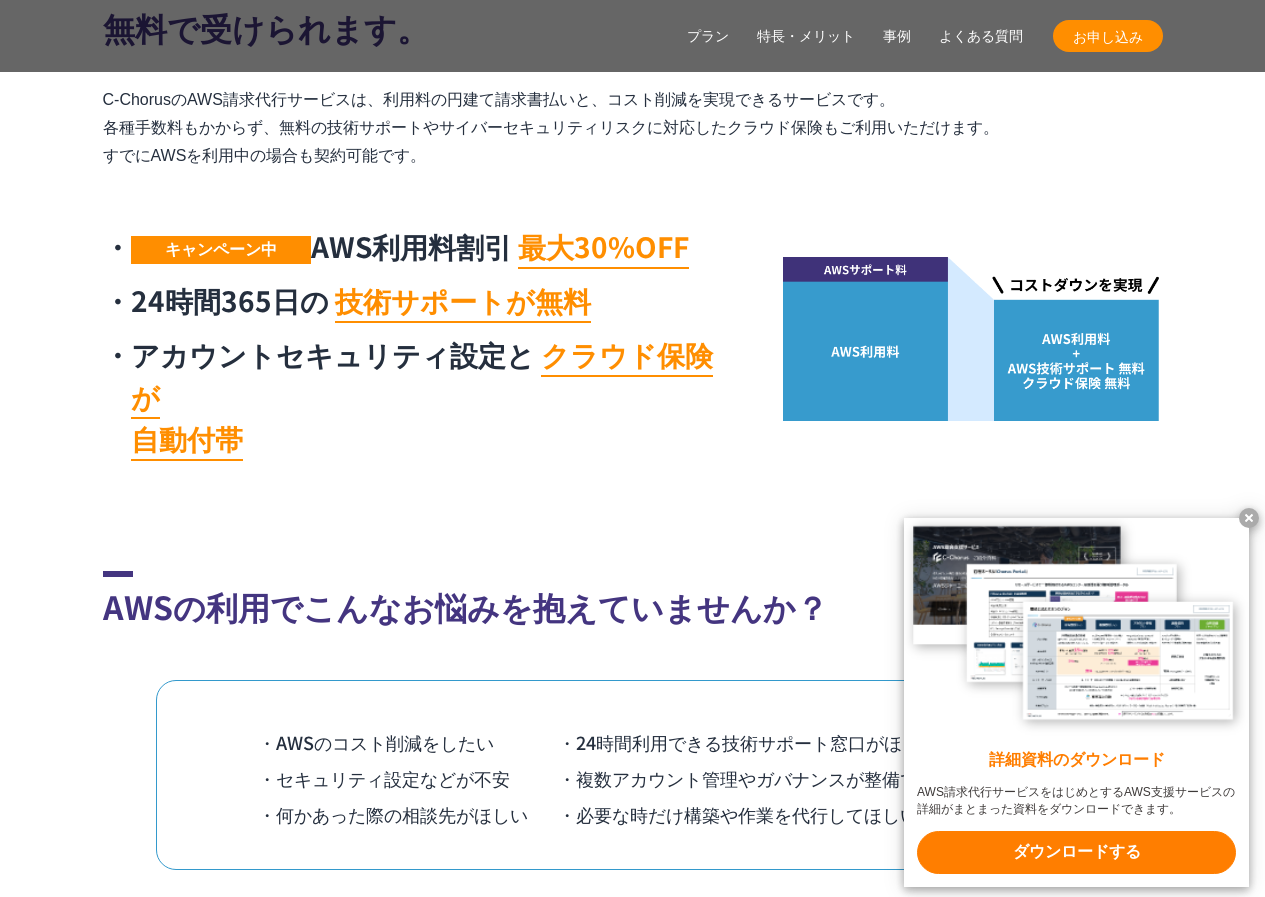 click at bounding box center [1249, 518] 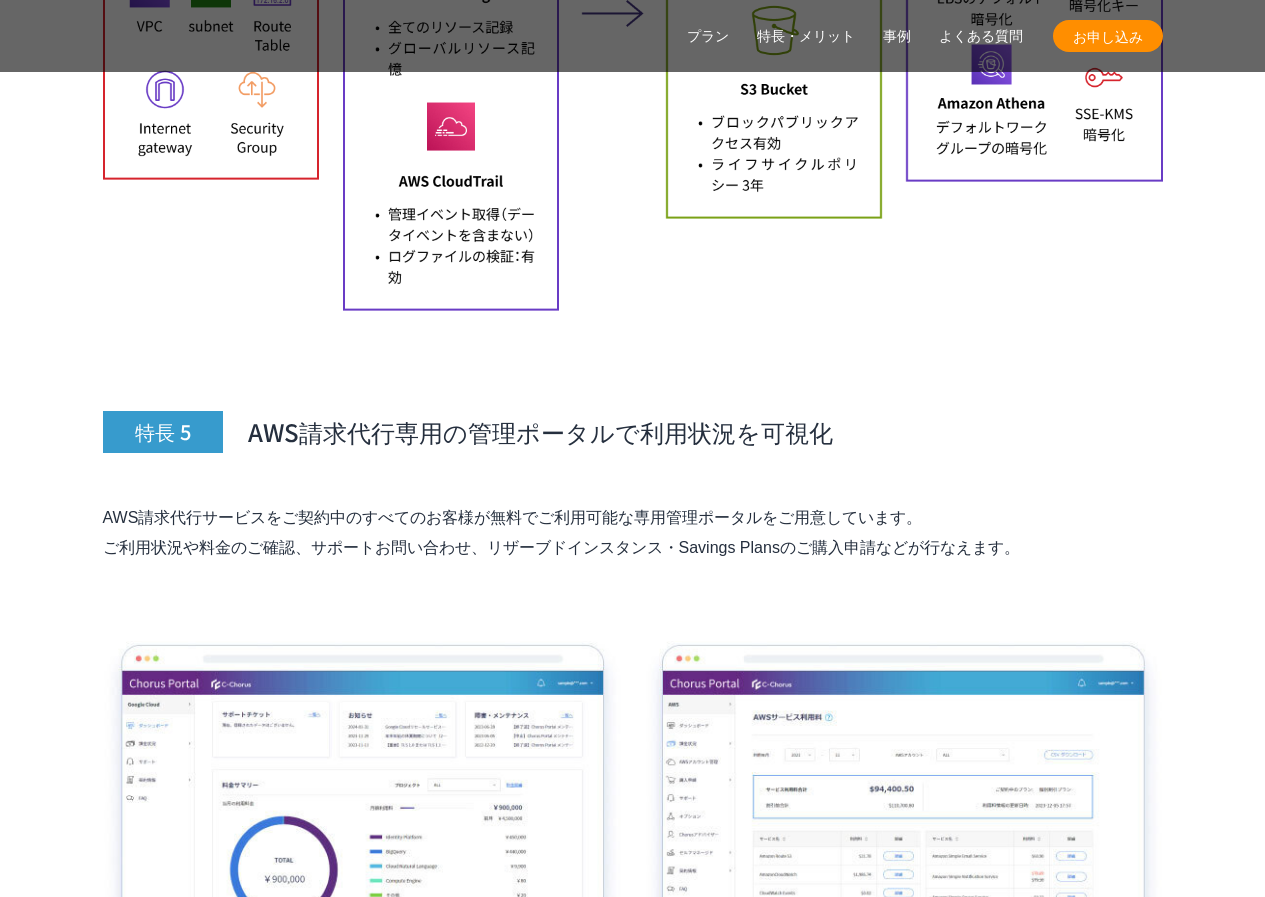 scroll, scrollTop: 10200, scrollLeft: 0, axis: vertical 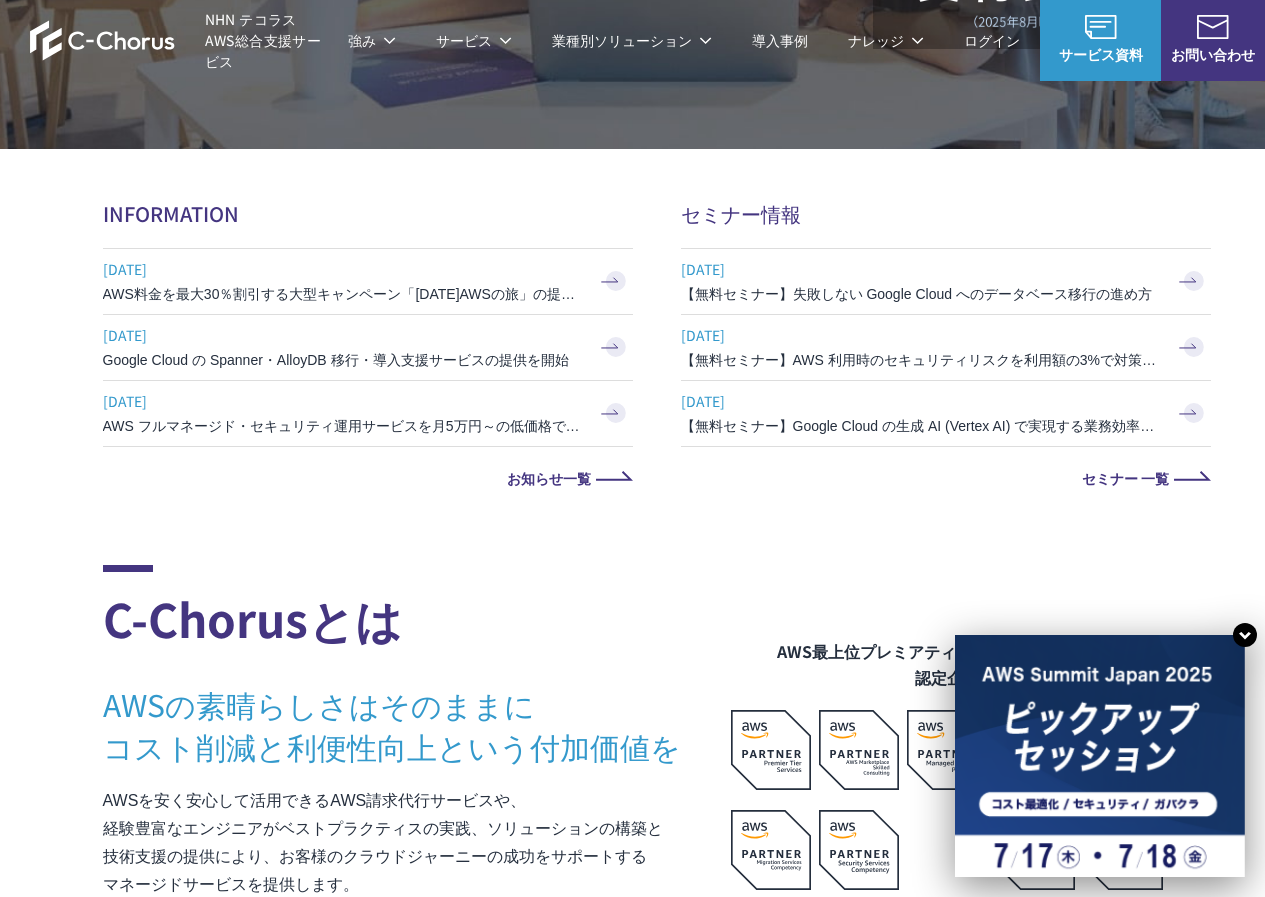 click on "2025.06.25
AWS料金を最大30％割引する大型キャンペーン「2025年AWSの旅」の提供を開始" at bounding box center [368, 281] 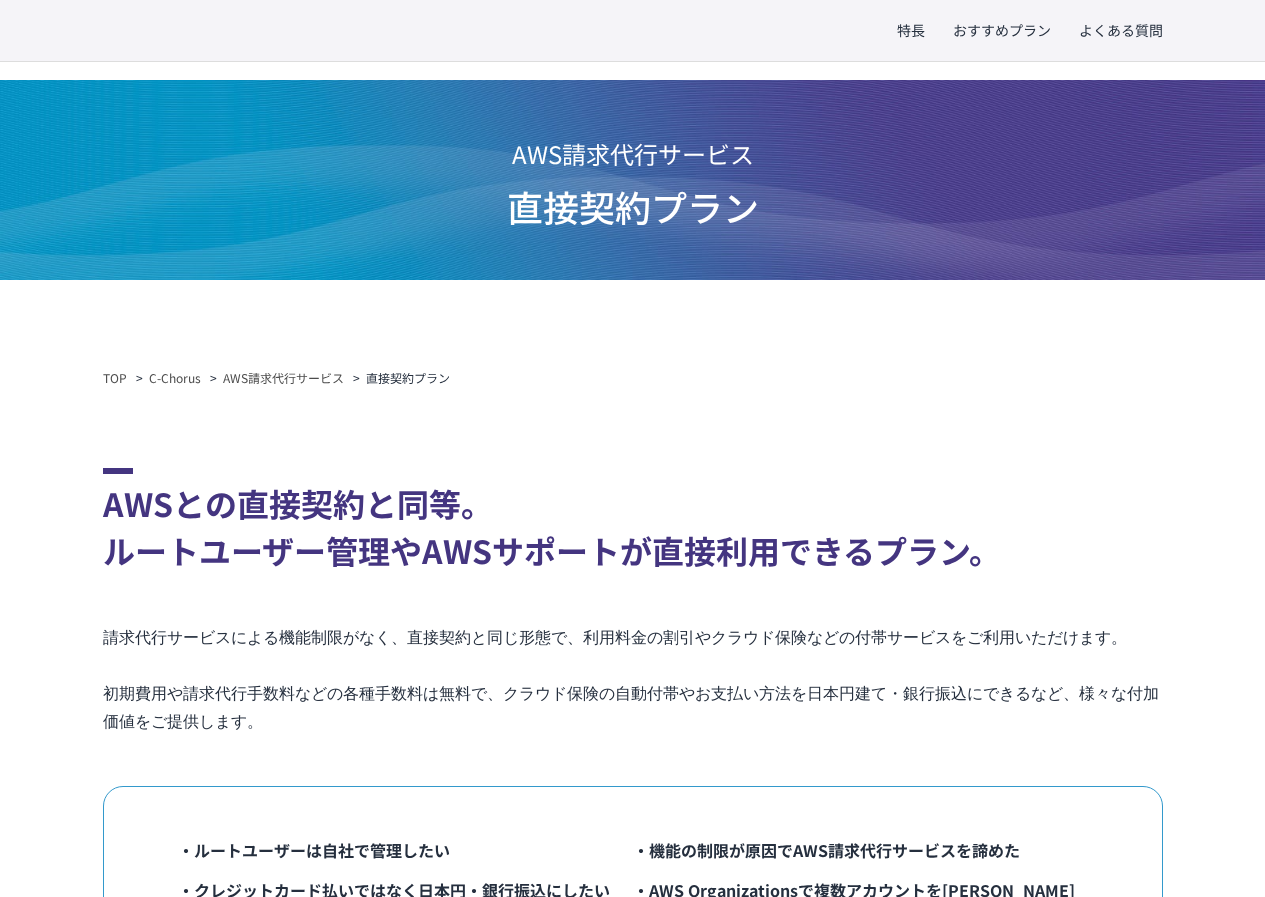 scroll, scrollTop: 500, scrollLeft: 0, axis: vertical 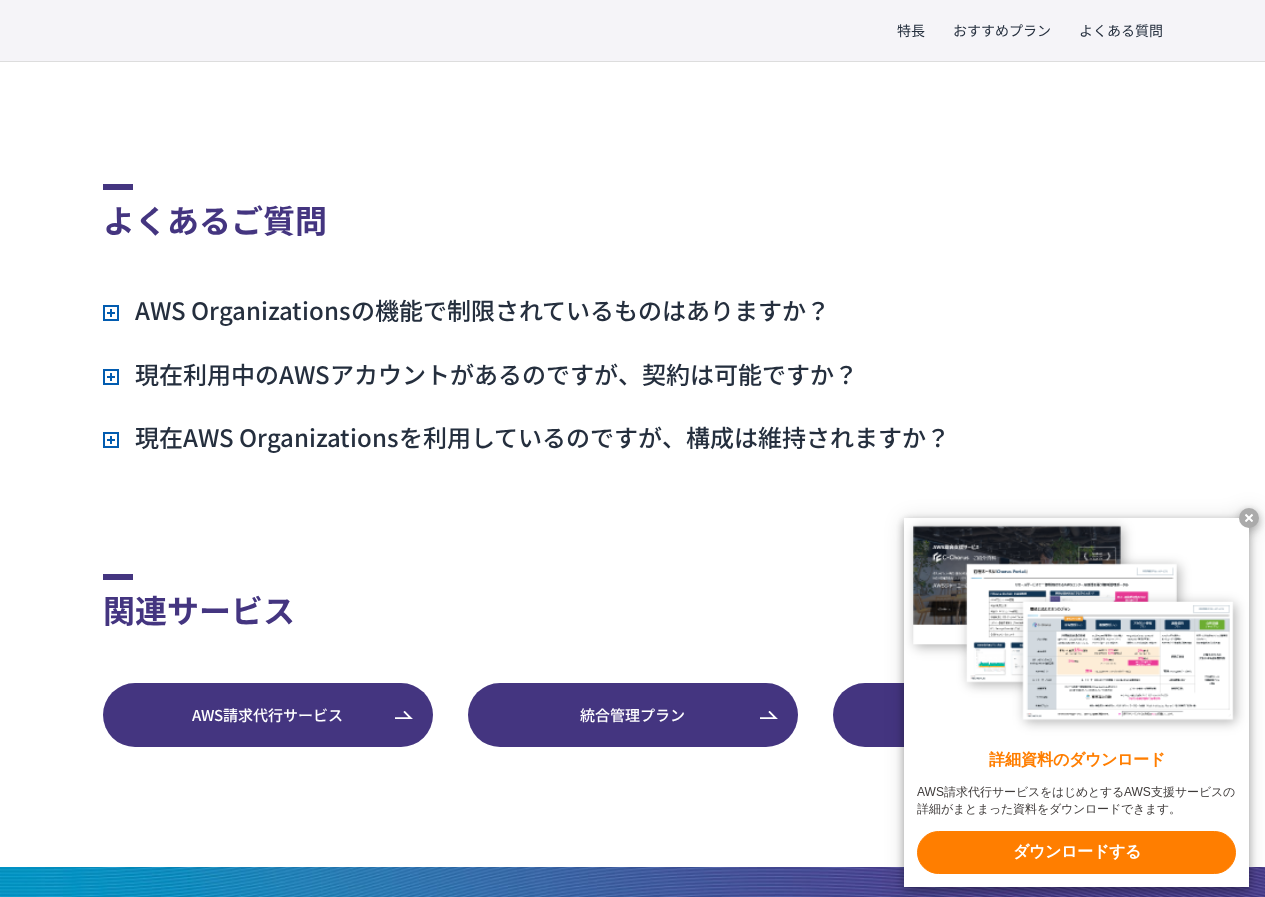 click on "AWS Organizationsの機能で制限されているものはありますか？
SCPポリシーの操作とAWSアカウントのOrganizational Unit間の移動に制限があります。  その他の機能については、以下のとおりです。
Organizationsの操作
◯ Organizational Unit (OU) の作成、削除、更新
◯ SCPポリシーの作成、アタッチ、デタッチ、更新、削除 ※1
◯ AWSアカウントのOU間の移動 ※2
リザーブドインスタンス・Savings Plansのお客様所有アカウント間での共有
◯
◯※3" at bounding box center (633, 373) 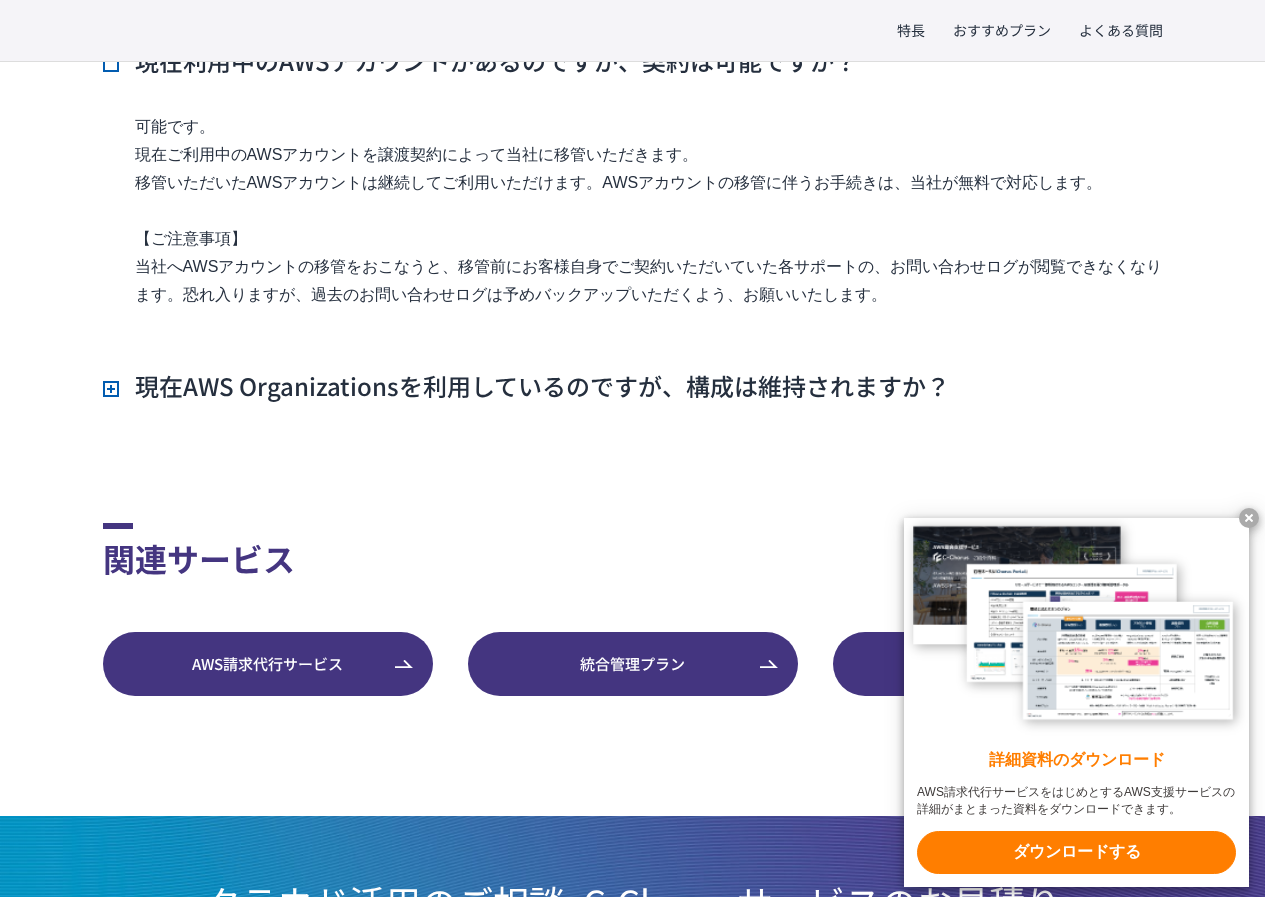 scroll, scrollTop: 4100, scrollLeft: 0, axis: vertical 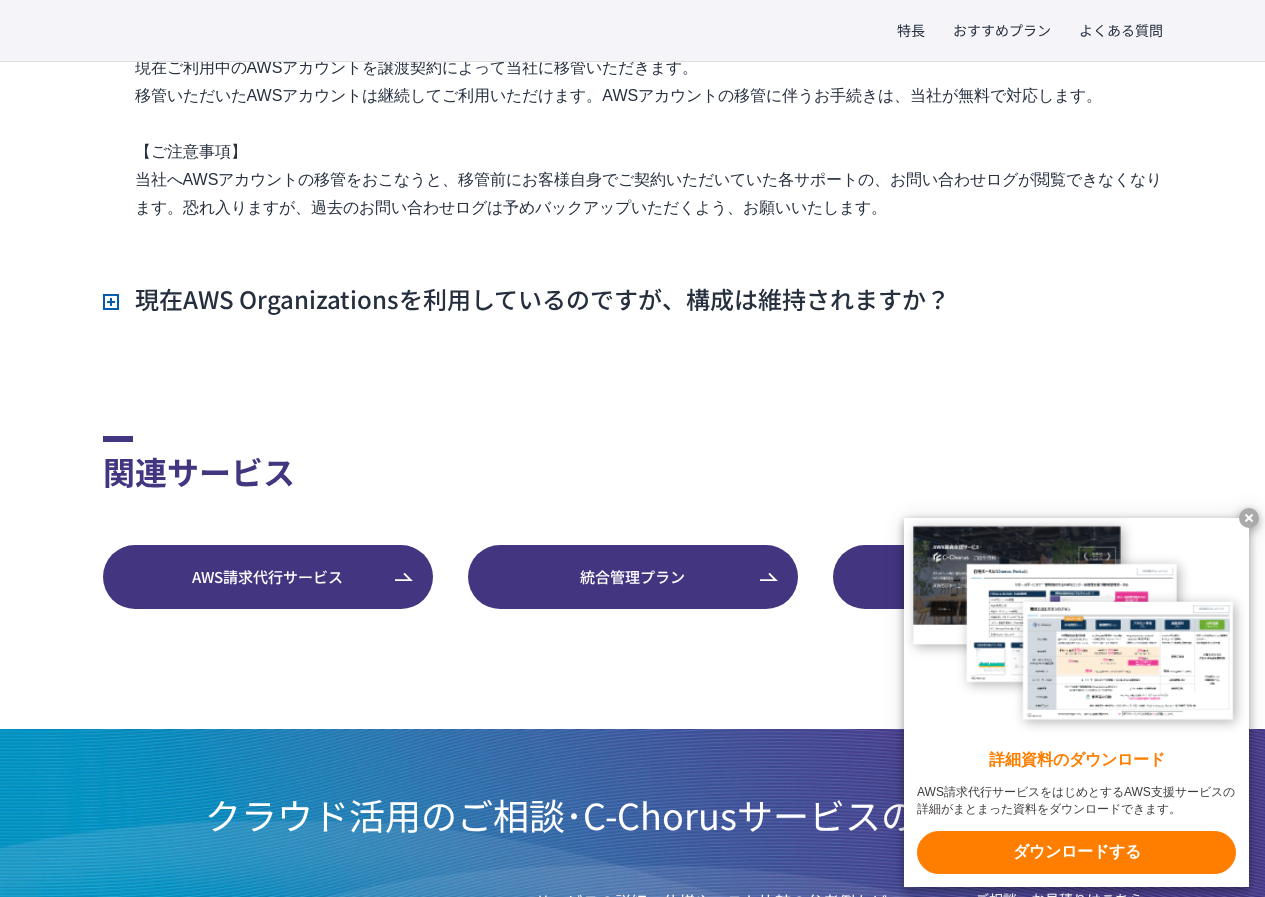 click on "現在AWS Organizationsを利用しているのですが、構成は維持されますか？" at bounding box center (526, 299) 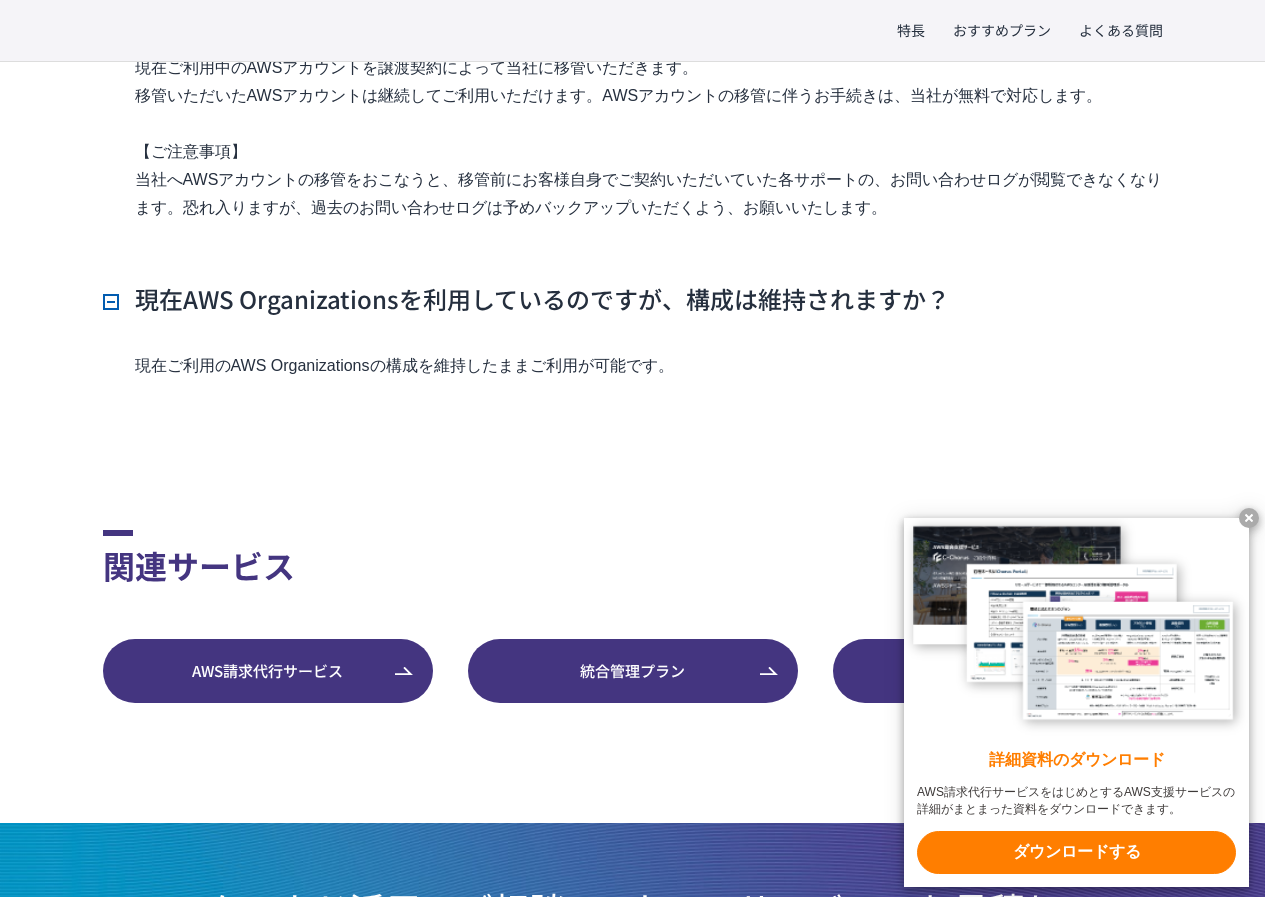 click on "現在AWS Organizationsを利用しているのですが、構成は維持されますか？" at bounding box center [526, 299] 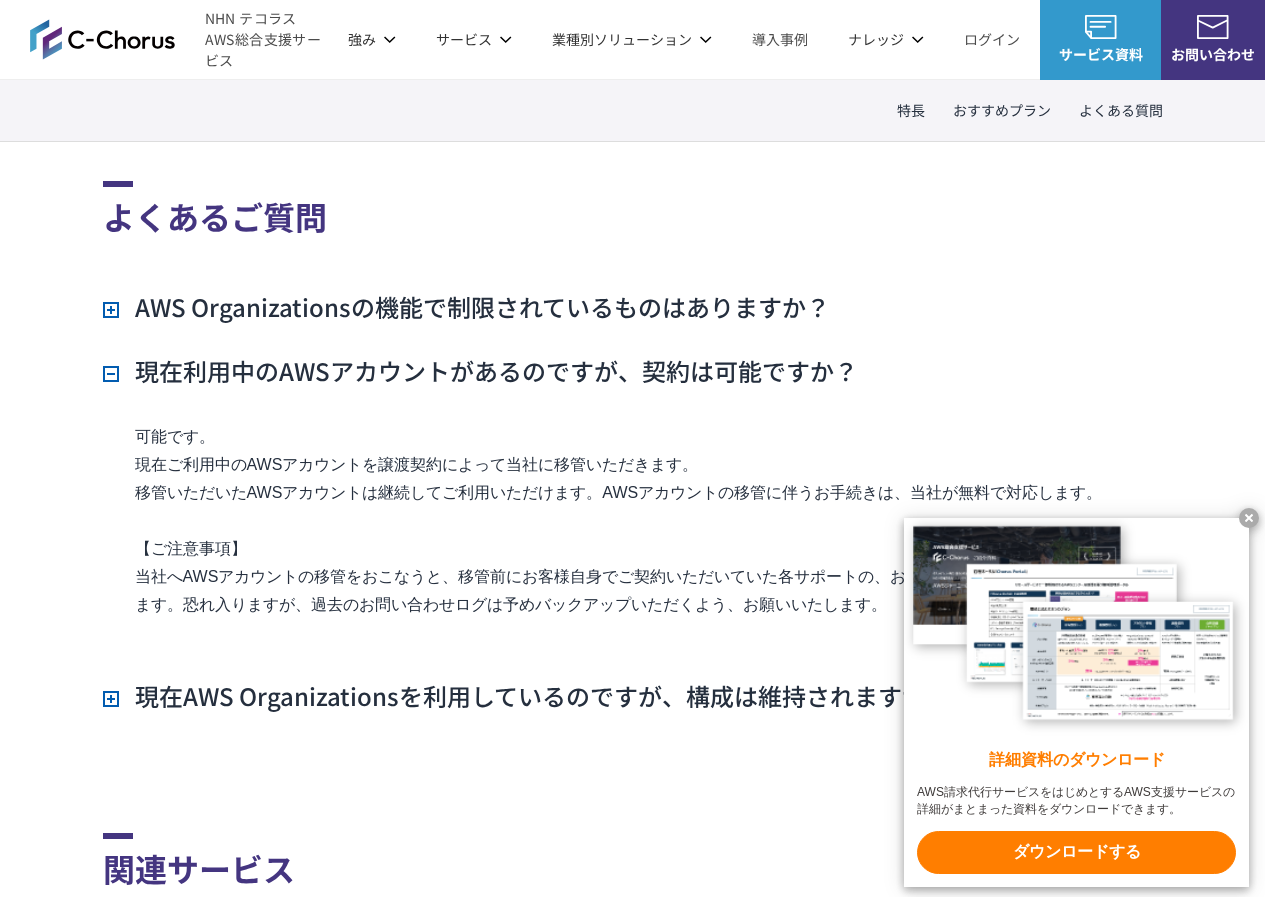 scroll, scrollTop: 3700, scrollLeft: 0, axis: vertical 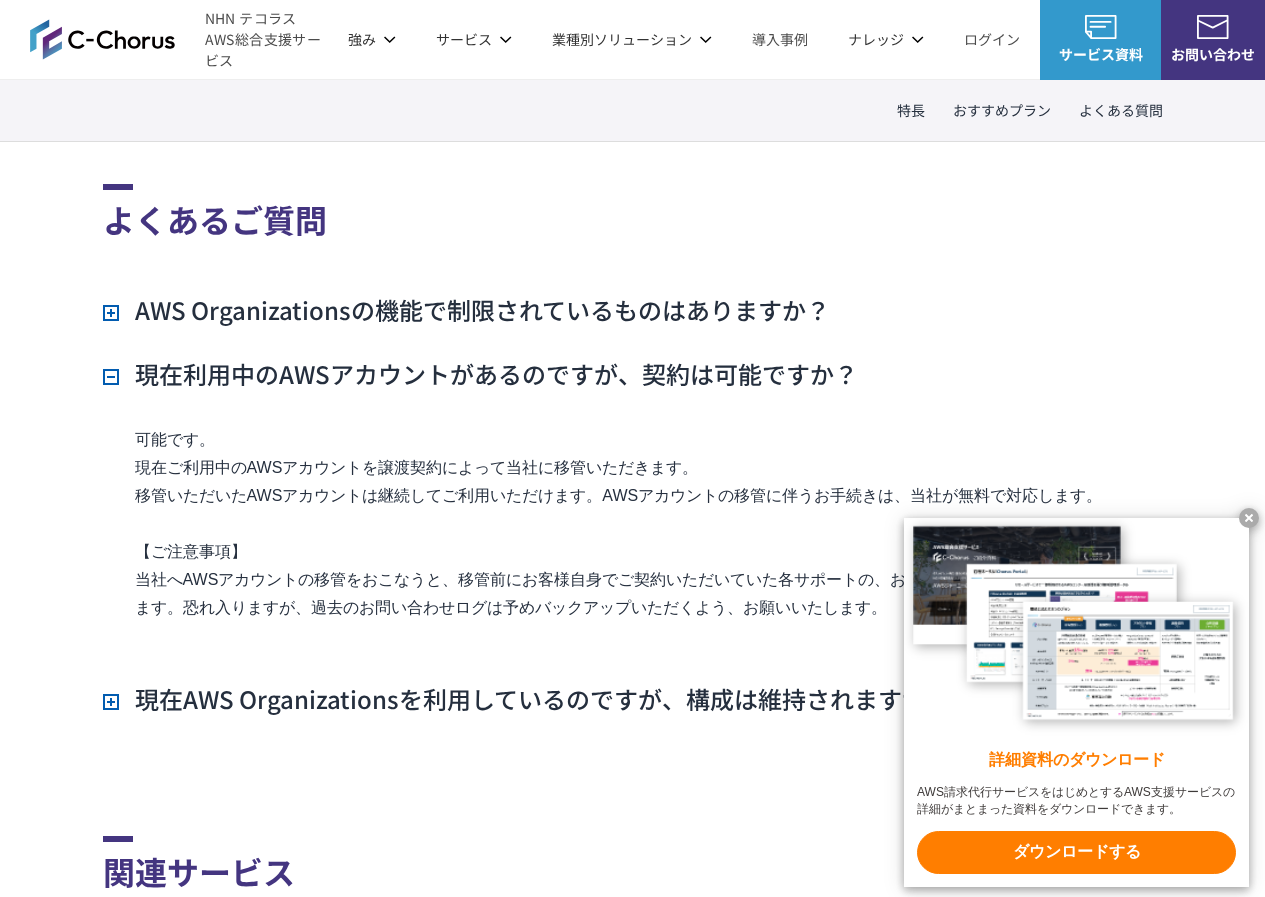click on "AWS Organizationsの機能で制限されているものはありますか？" at bounding box center (466, 310) 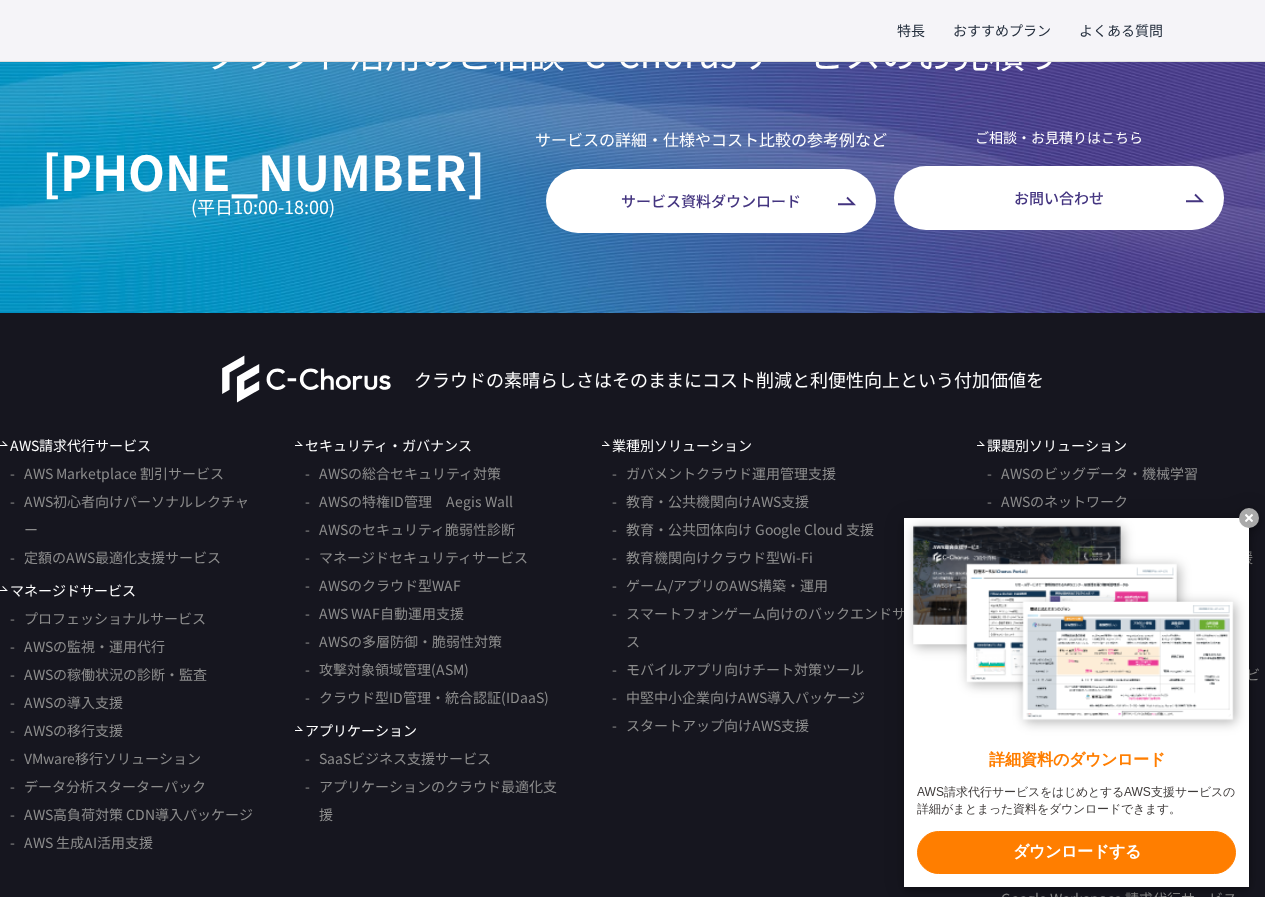scroll, scrollTop: 5600, scrollLeft: 0, axis: vertical 